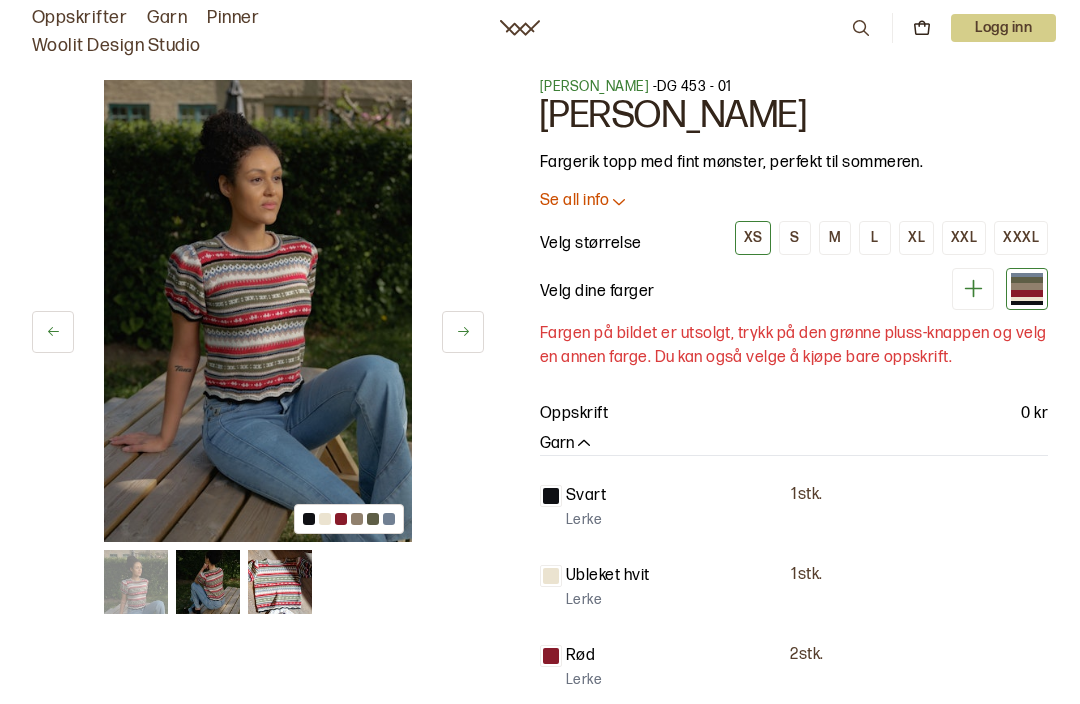 scroll, scrollTop: 0, scrollLeft: 0, axis: both 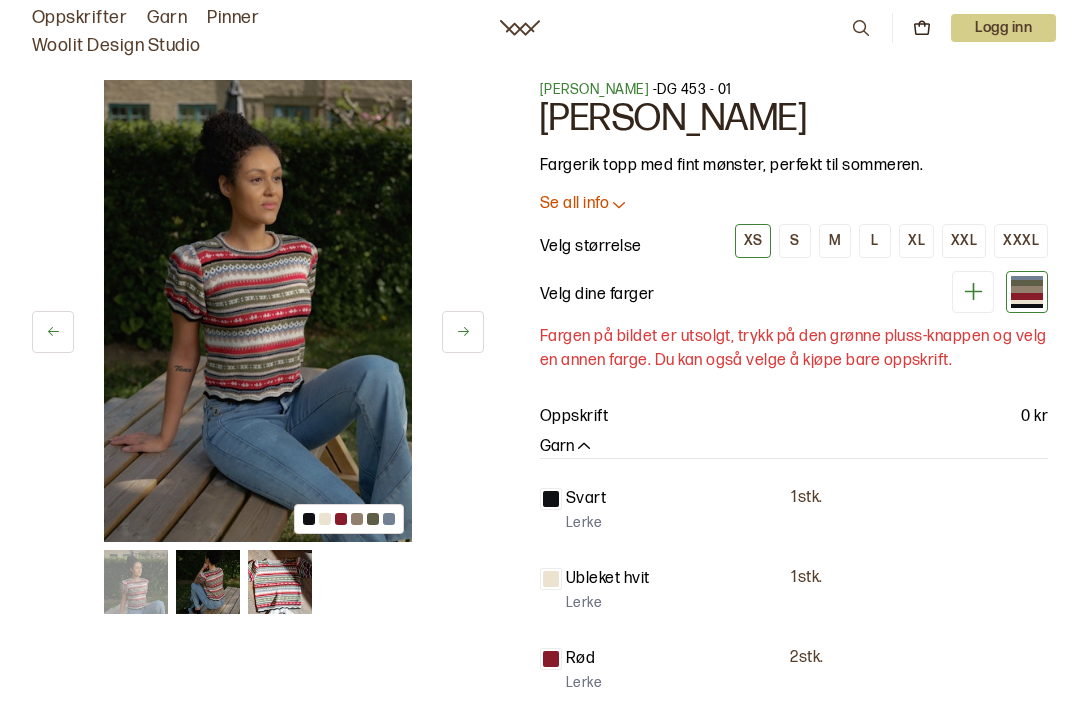 click on "M" at bounding box center [835, 241] 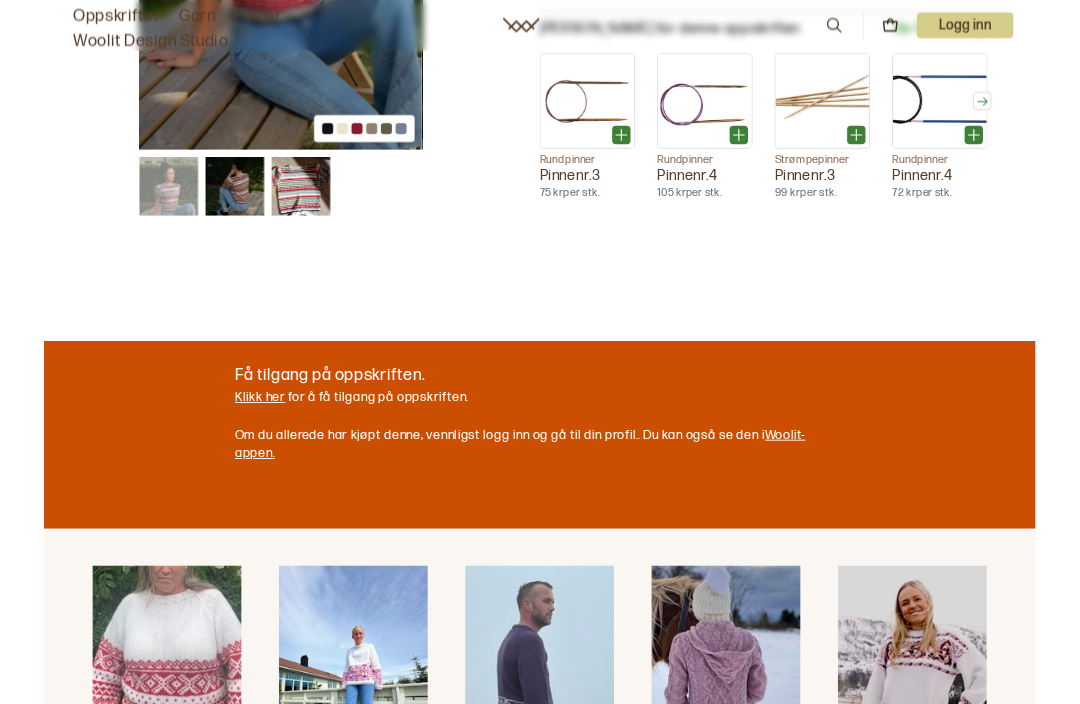 scroll, scrollTop: 562, scrollLeft: 0, axis: vertical 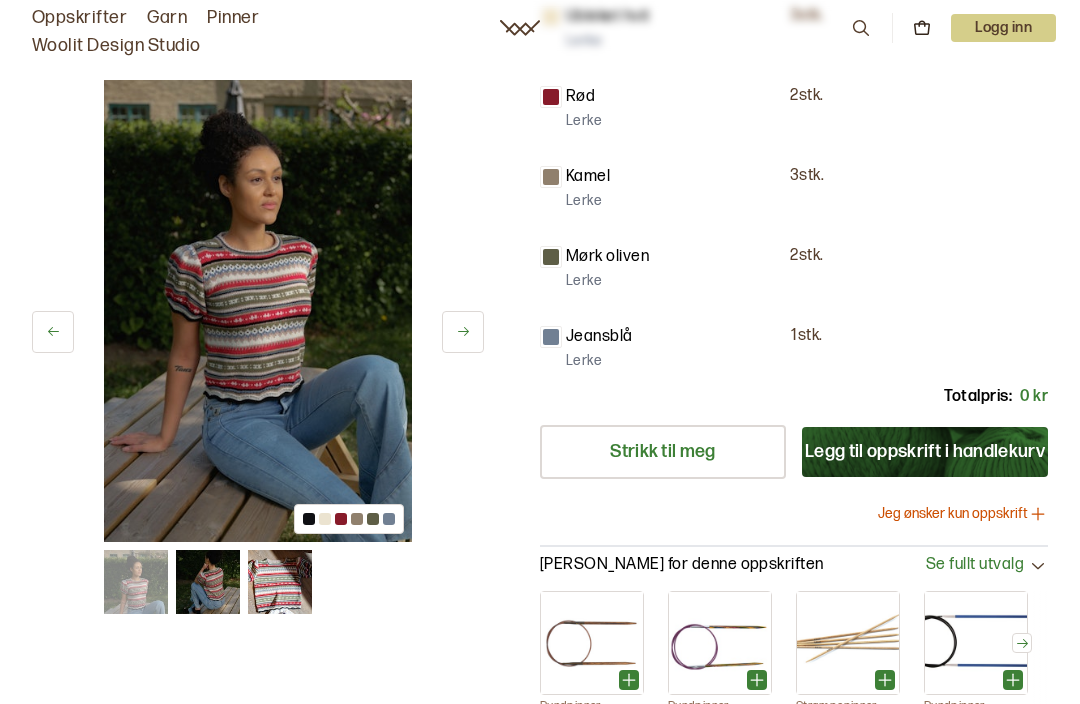 click at bounding box center (280, 582) 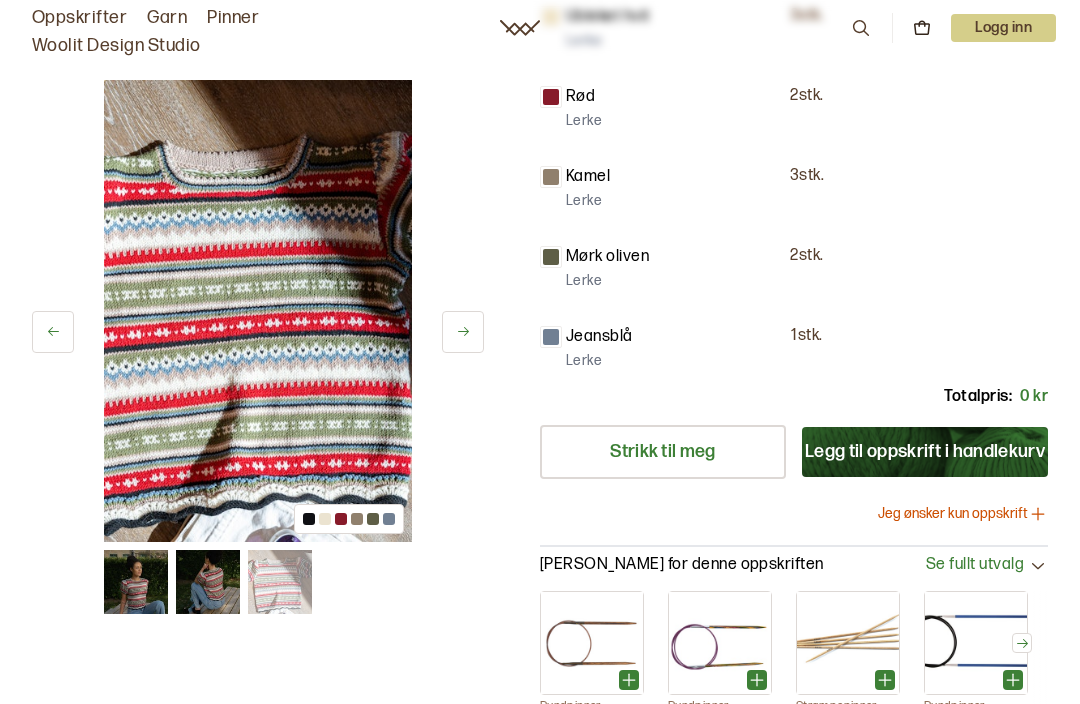 click at bounding box center (208, 582) 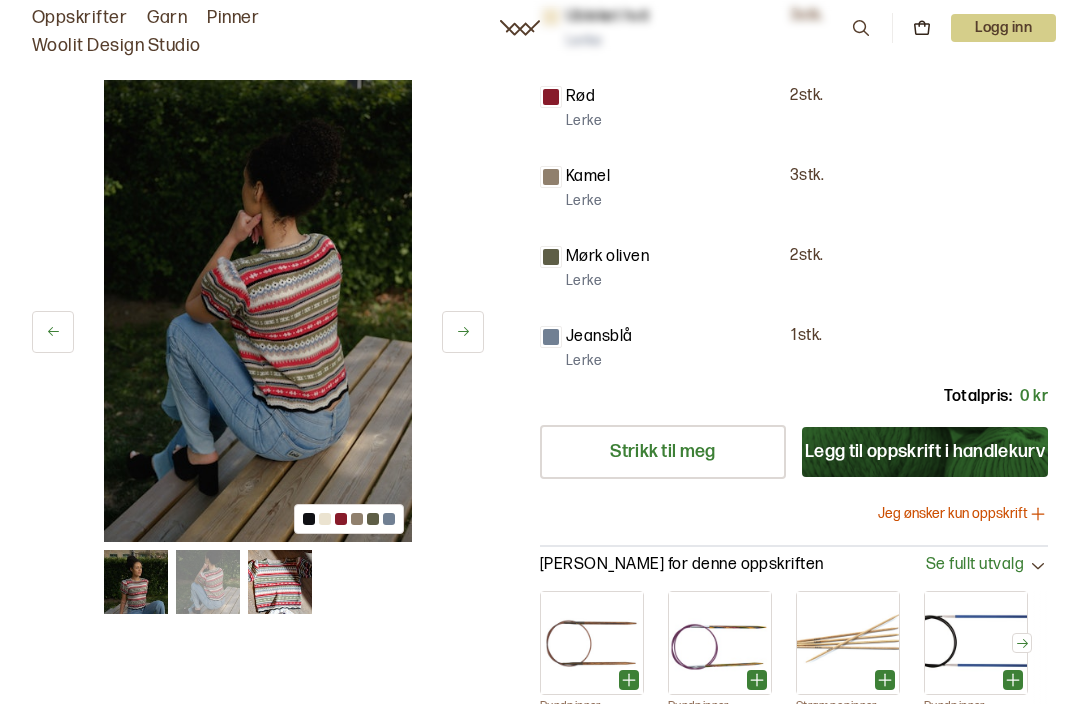 click at bounding box center (136, 582) 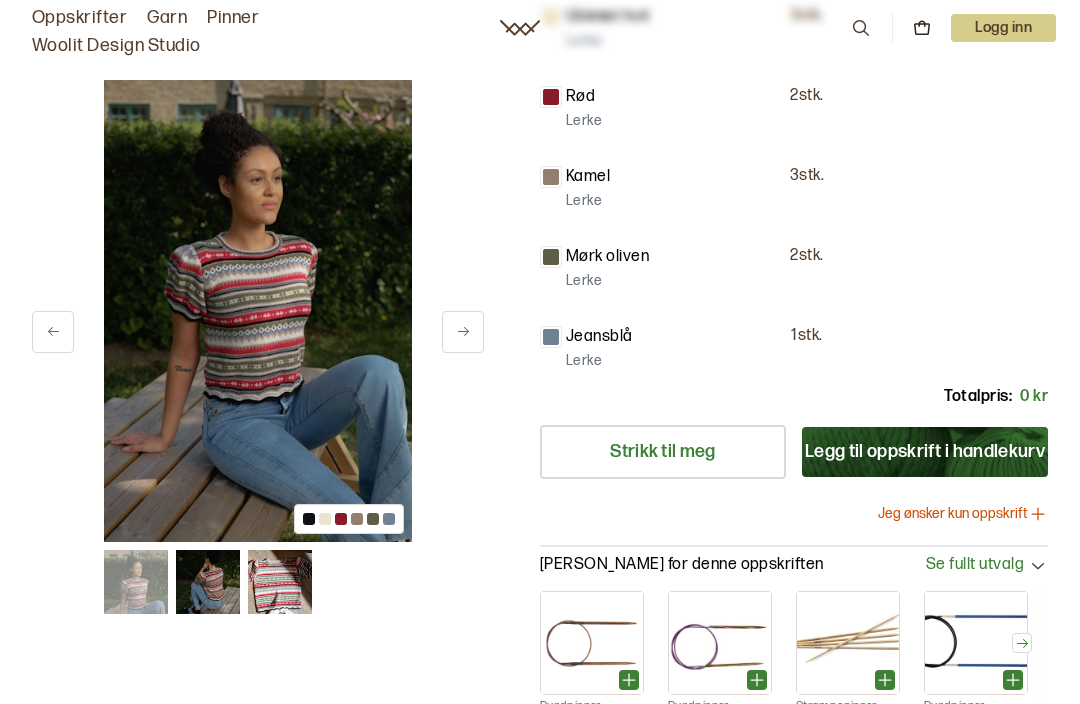 click at bounding box center [208, 582] 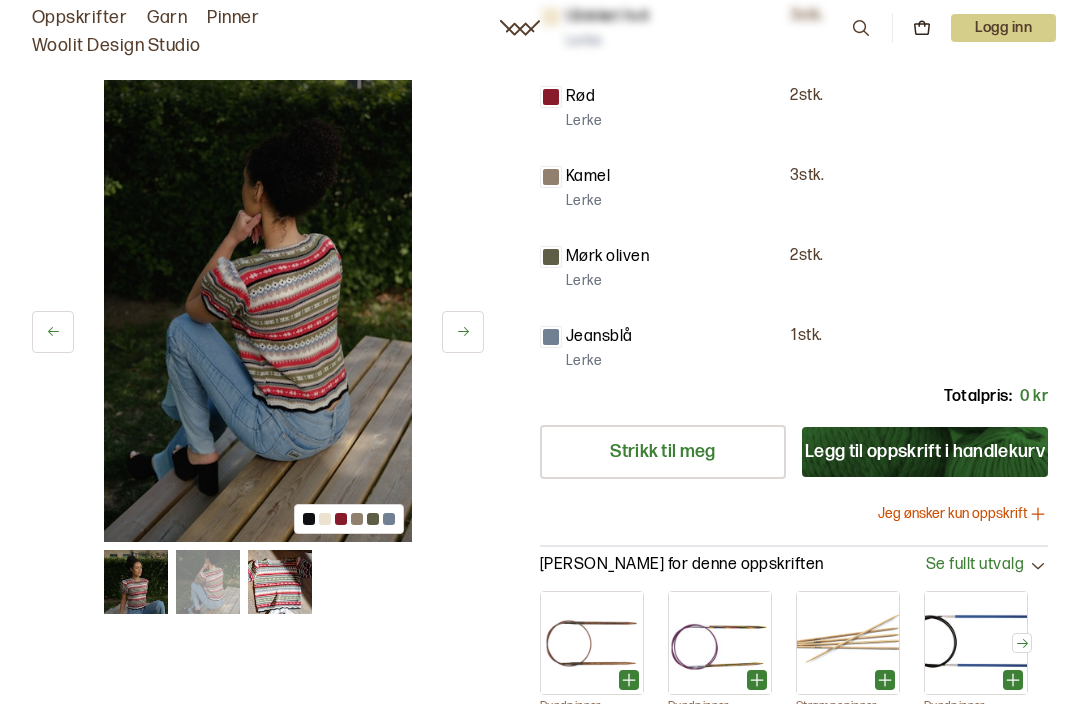 click at bounding box center [280, 582] 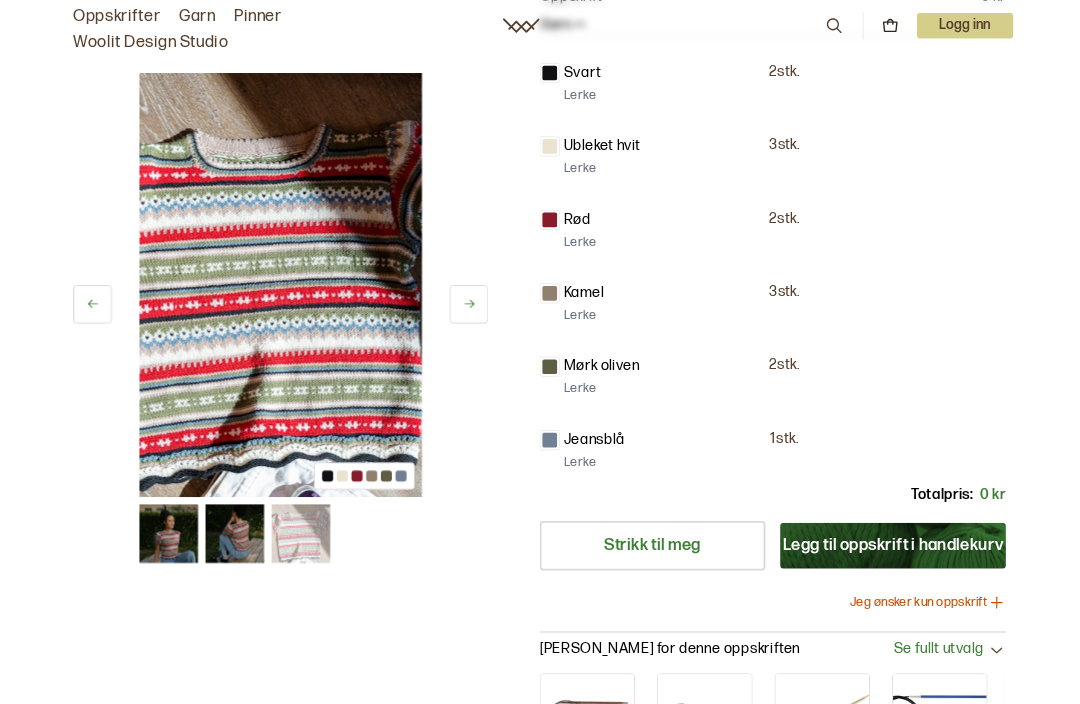 scroll, scrollTop: 0, scrollLeft: 0, axis: both 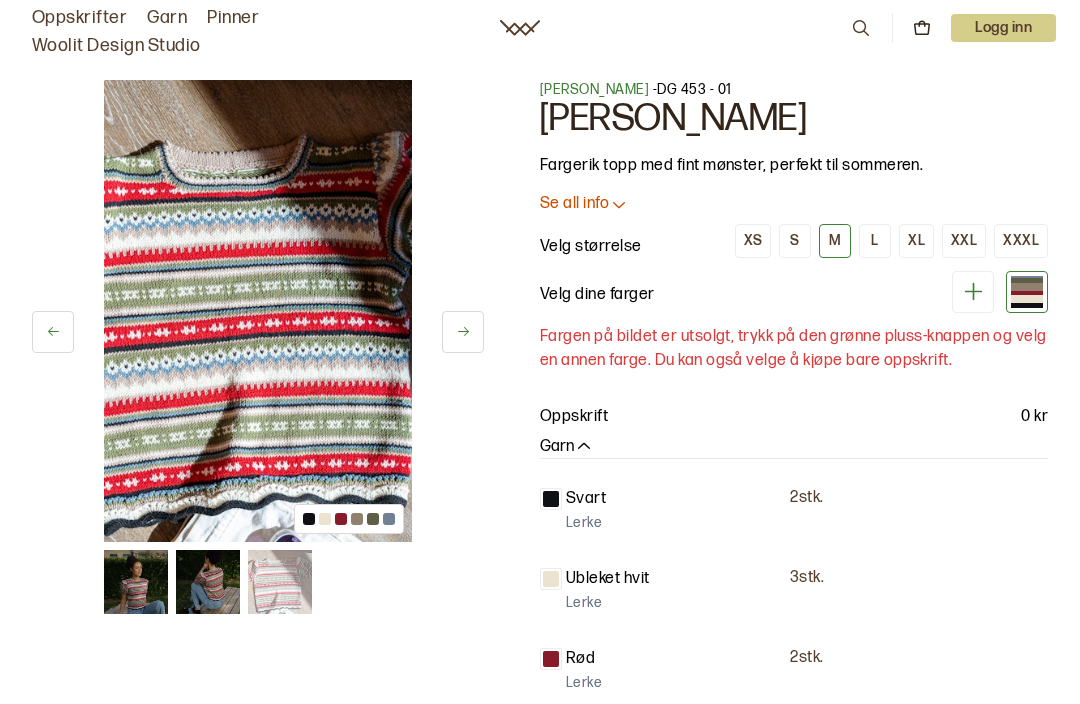 click at bounding box center (1027, 280) 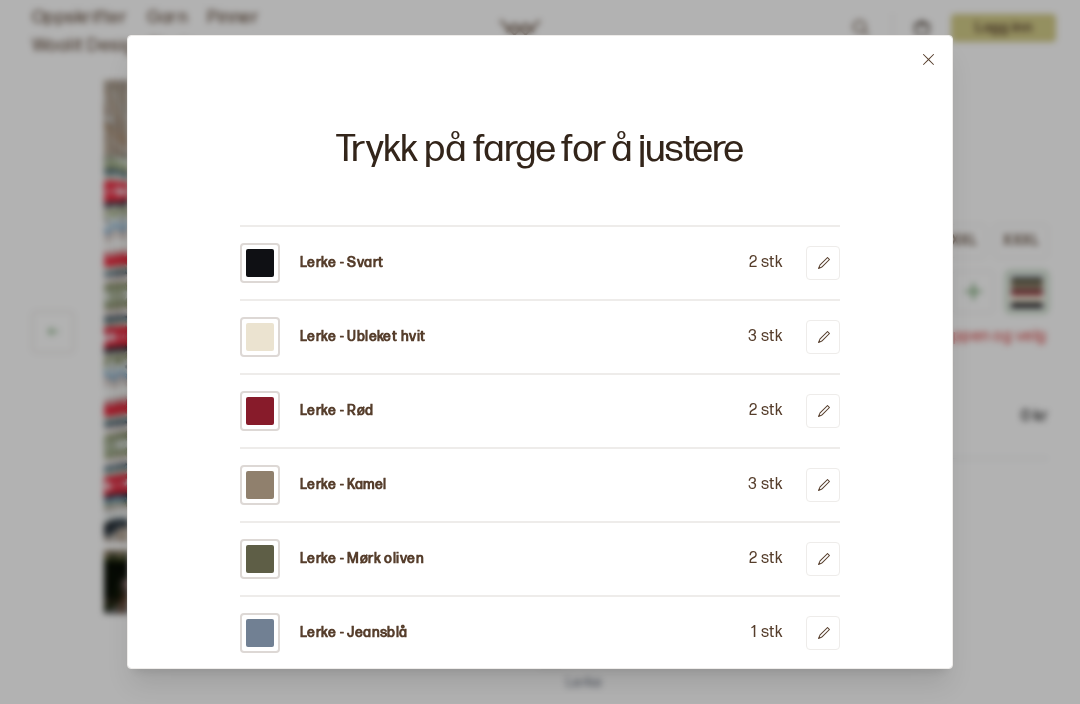 click 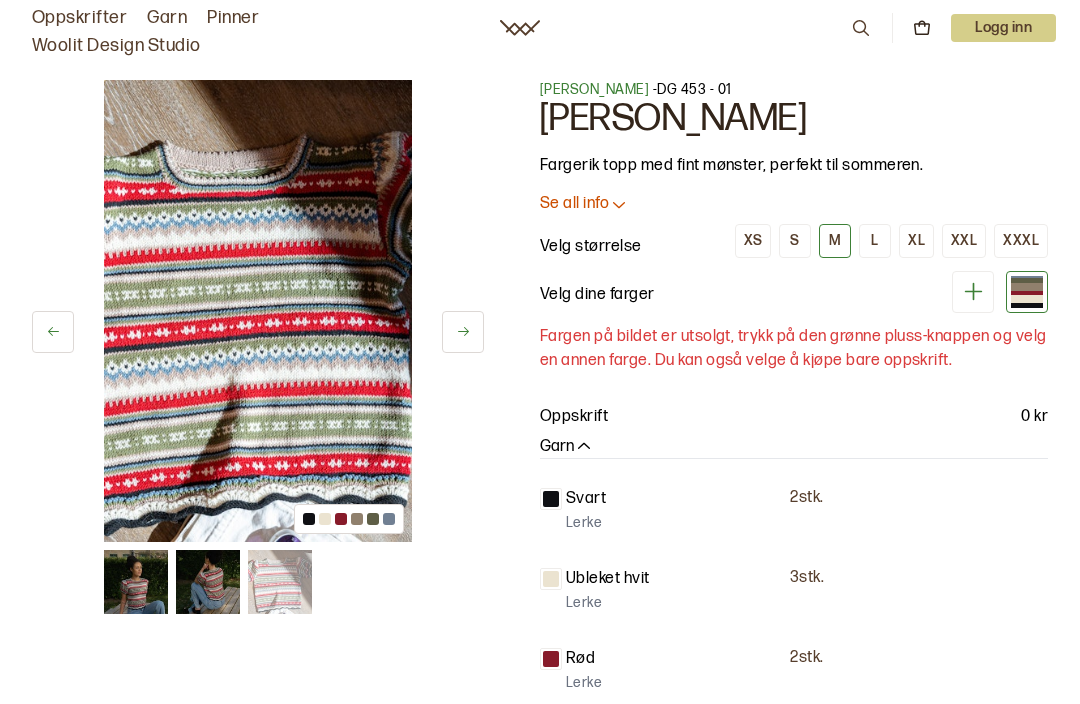 click at bounding box center (1027, 293) 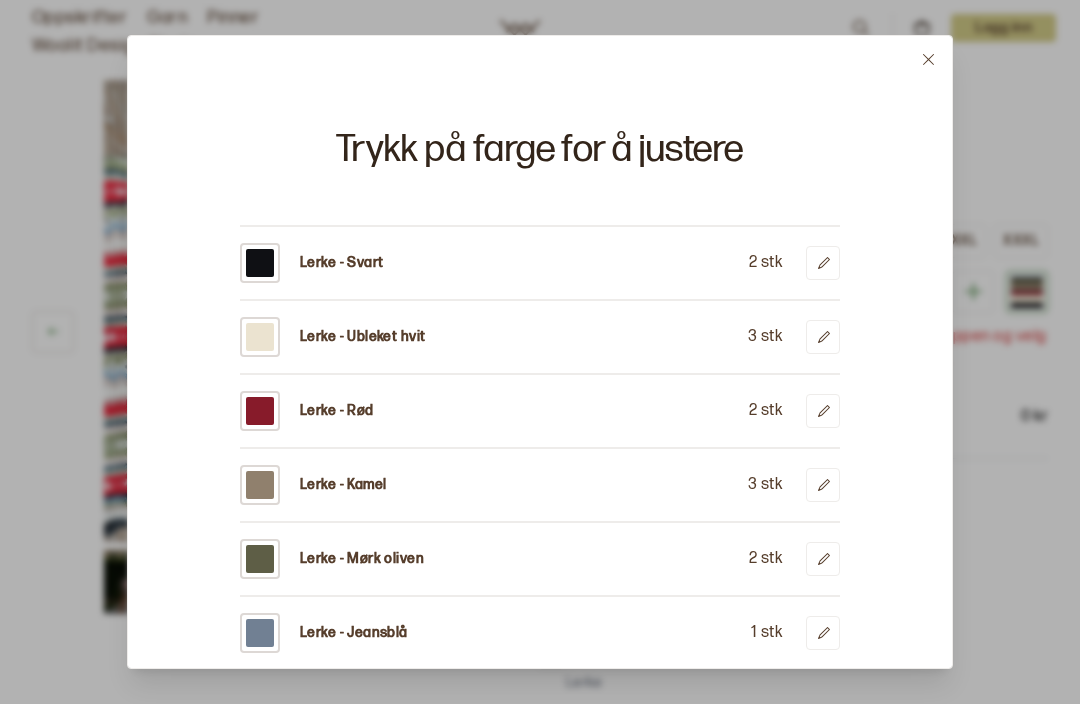 click on "Lerke - Jeansblå" at bounding box center [324, 633] 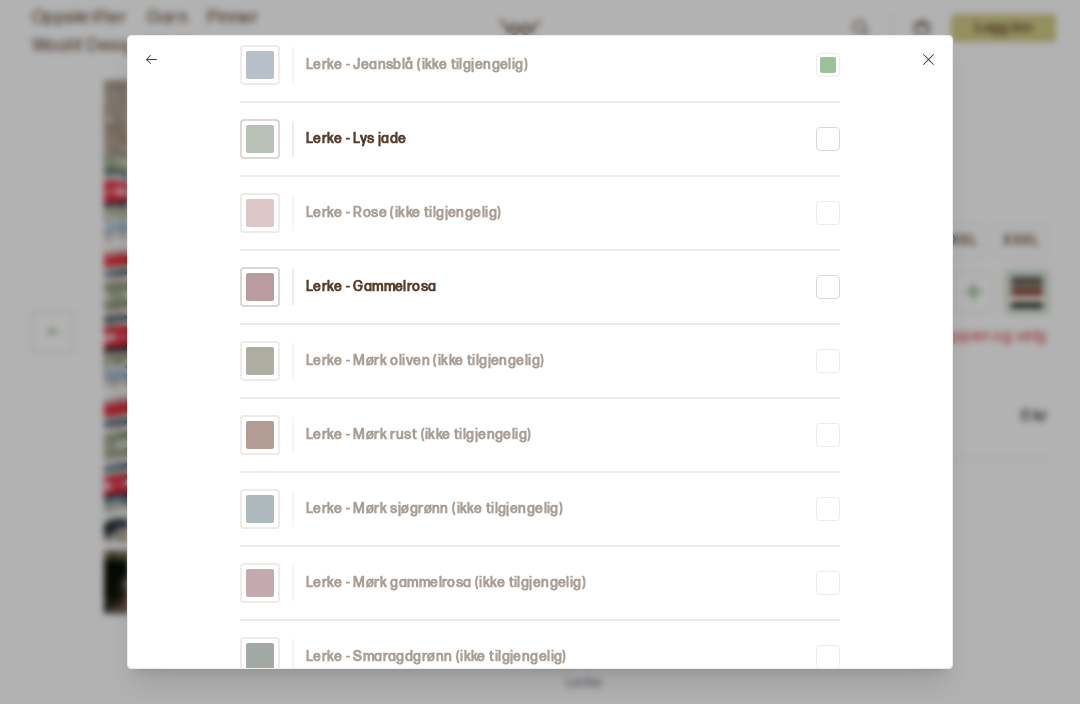 scroll, scrollTop: 2526, scrollLeft: 0, axis: vertical 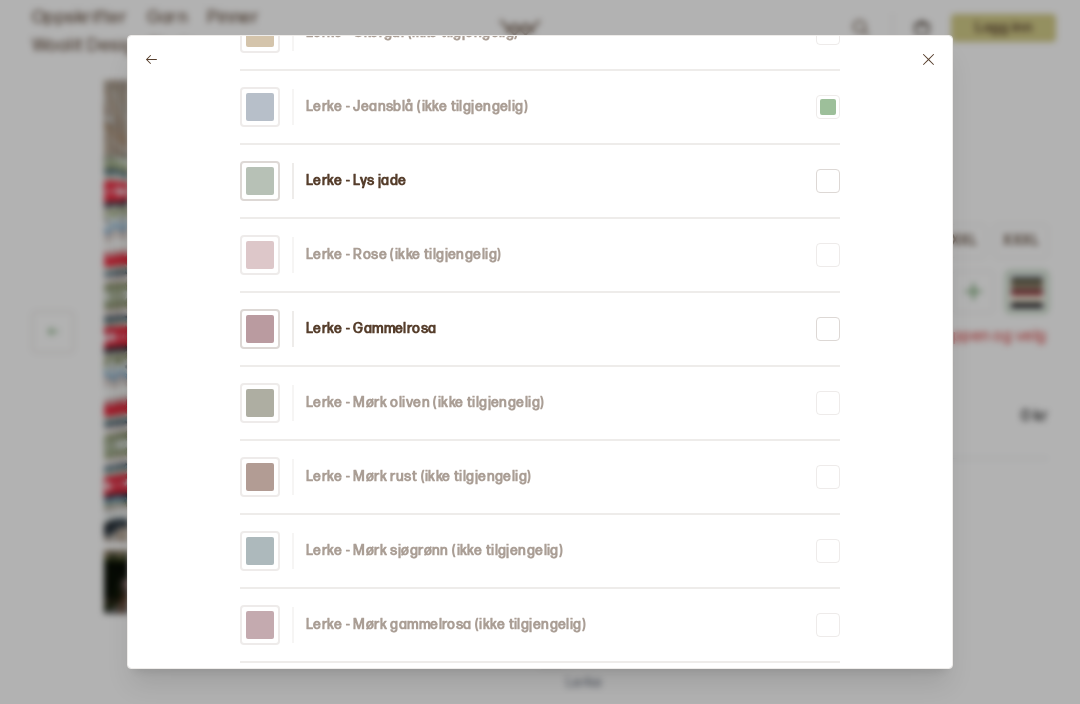 click at bounding box center [928, 59] 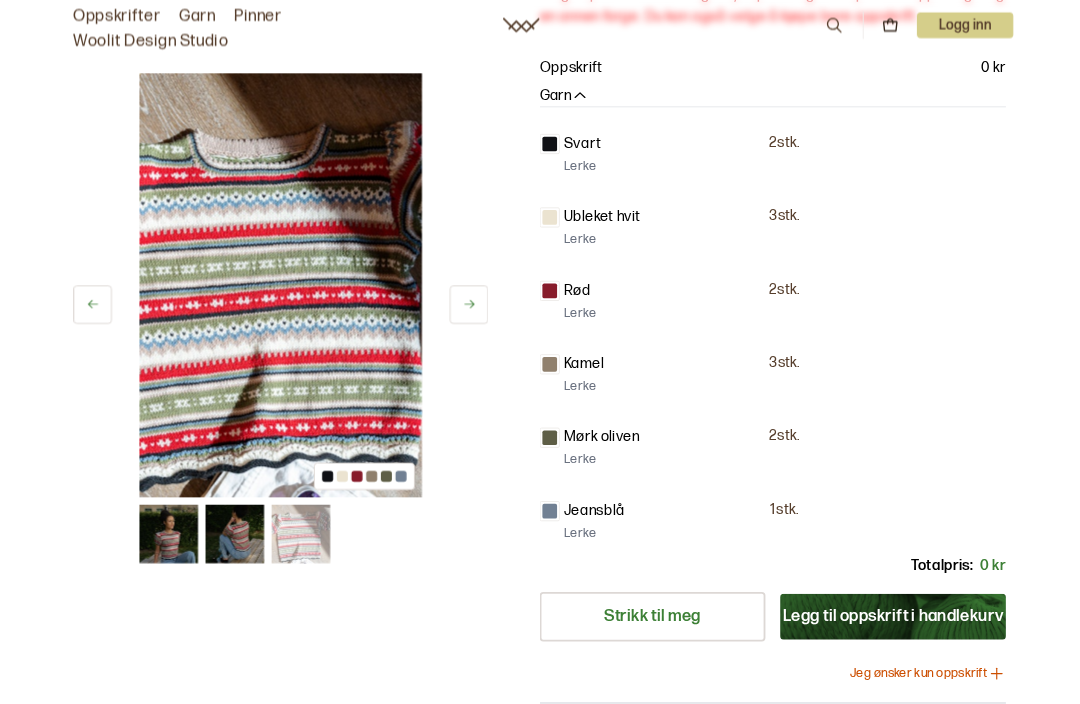 scroll, scrollTop: 0, scrollLeft: 0, axis: both 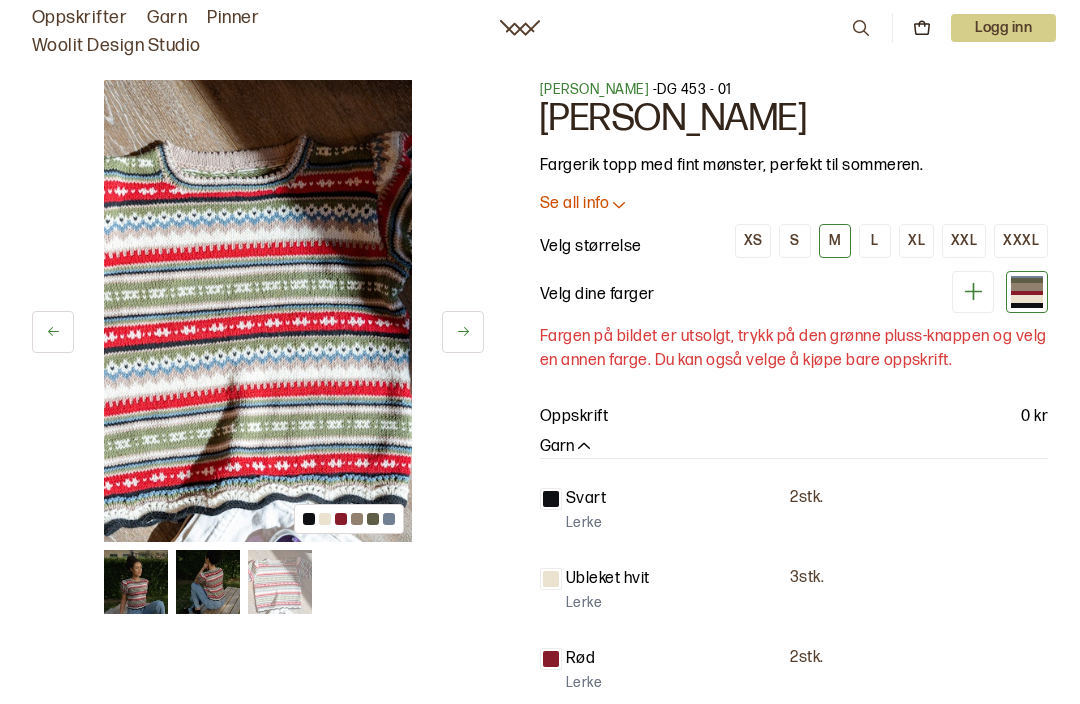 click 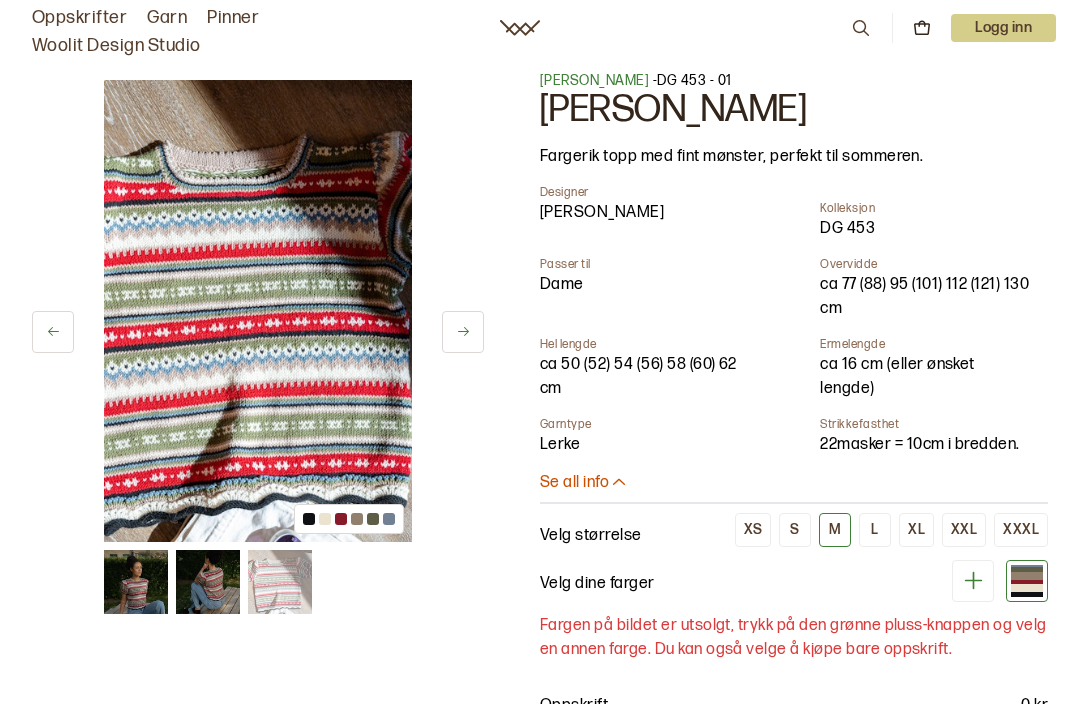 scroll, scrollTop: 0, scrollLeft: 0, axis: both 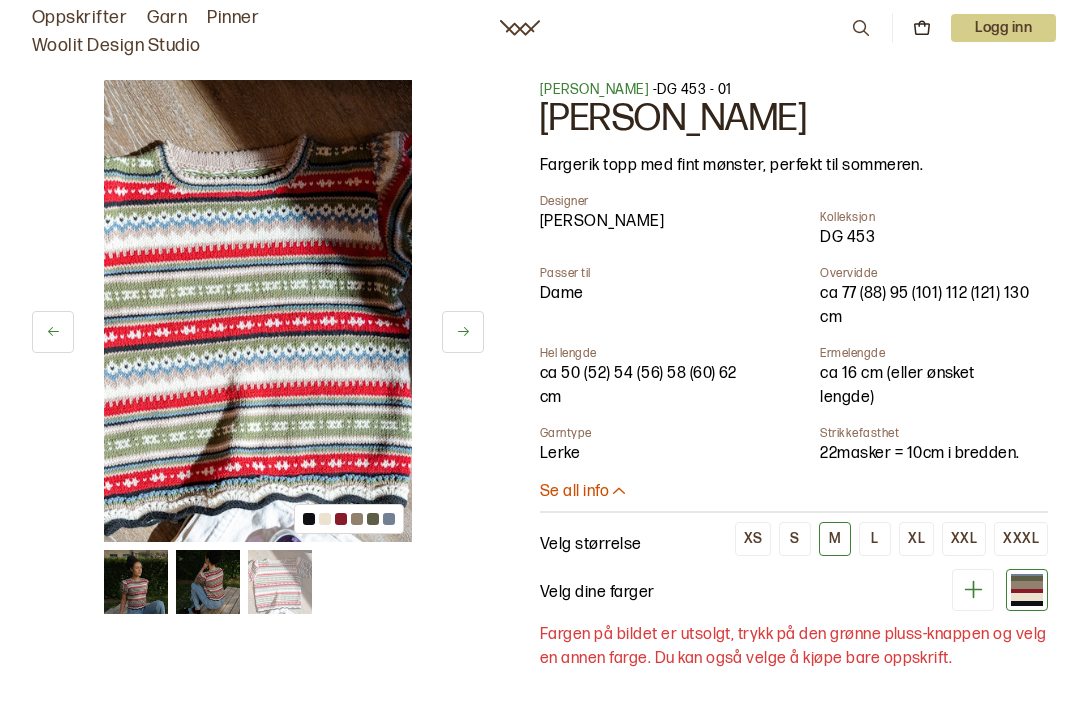 click at bounding box center (280, 582) 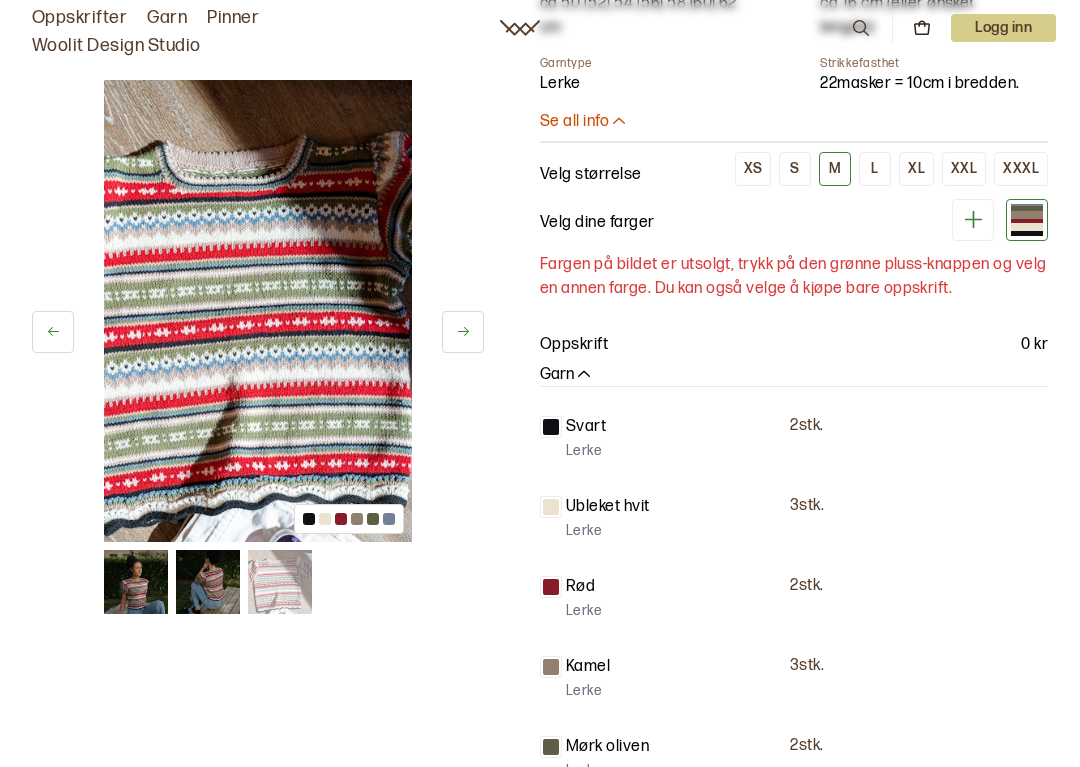 scroll, scrollTop: 375, scrollLeft: 0, axis: vertical 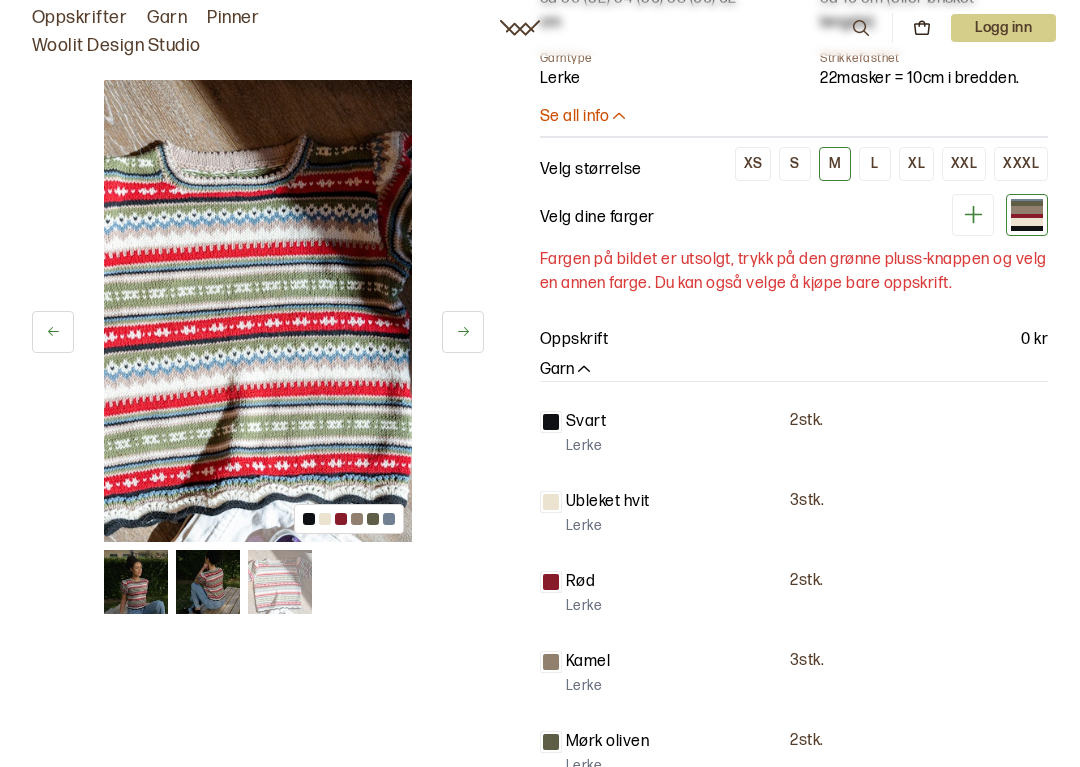 click 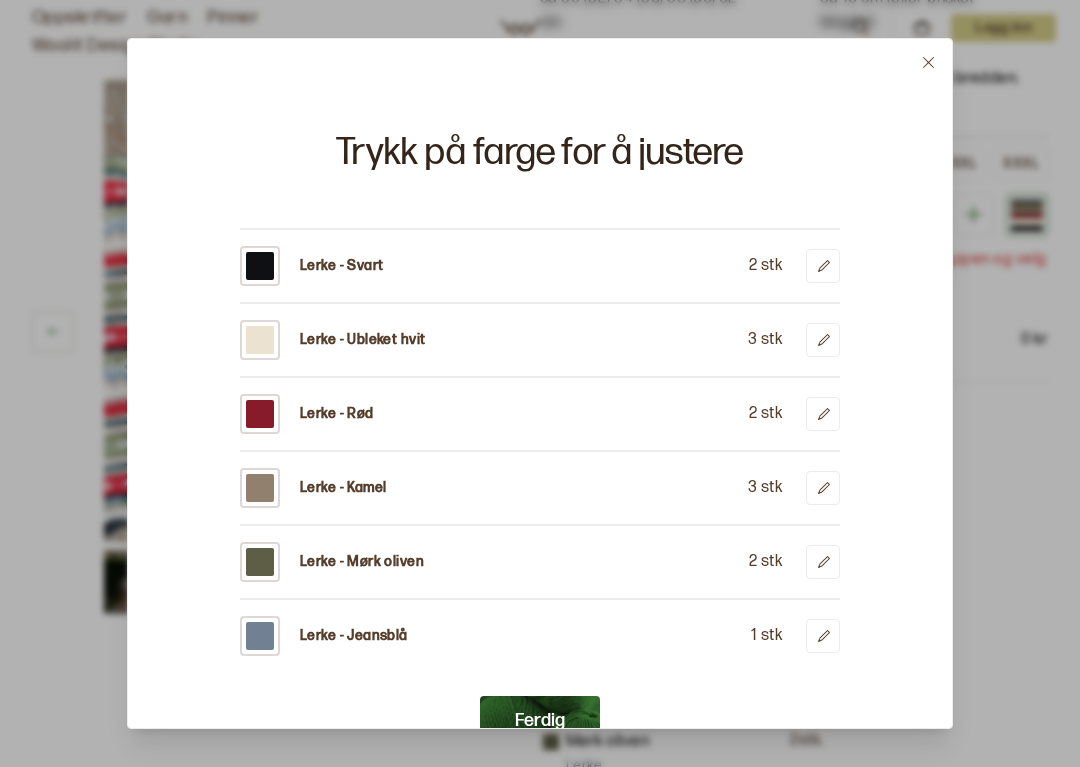click at bounding box center [260, 266] 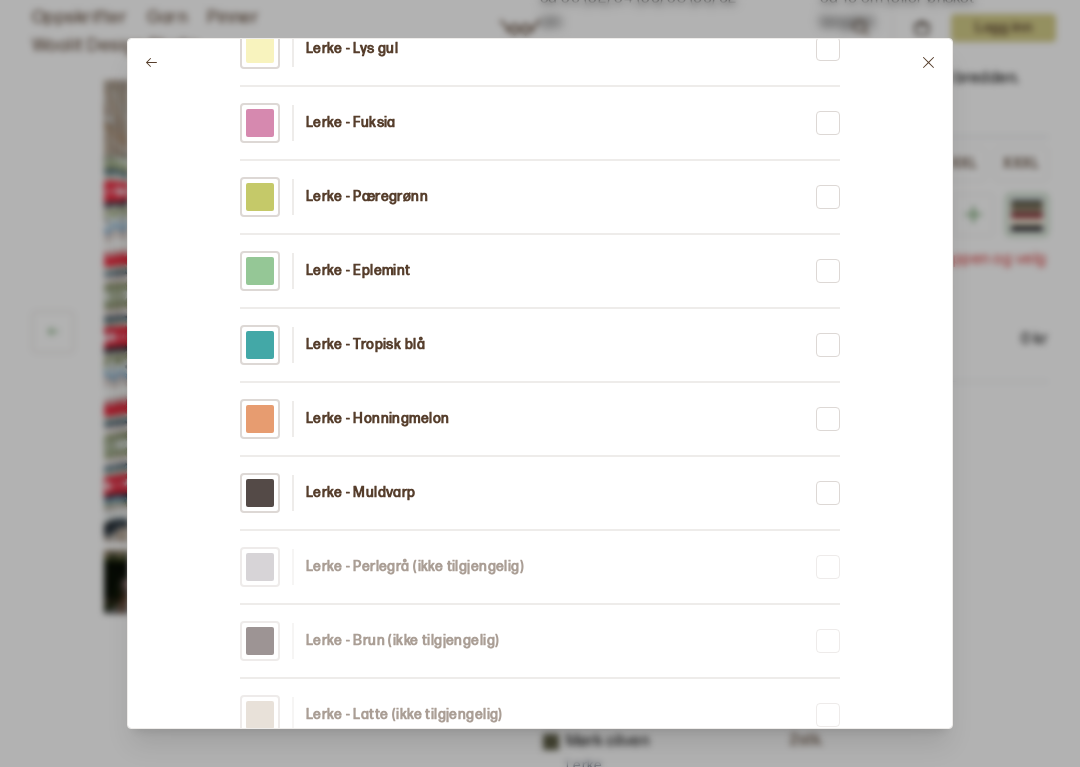 scroll, scrollTop: 220, scrollLeft: 0, axis: vertical 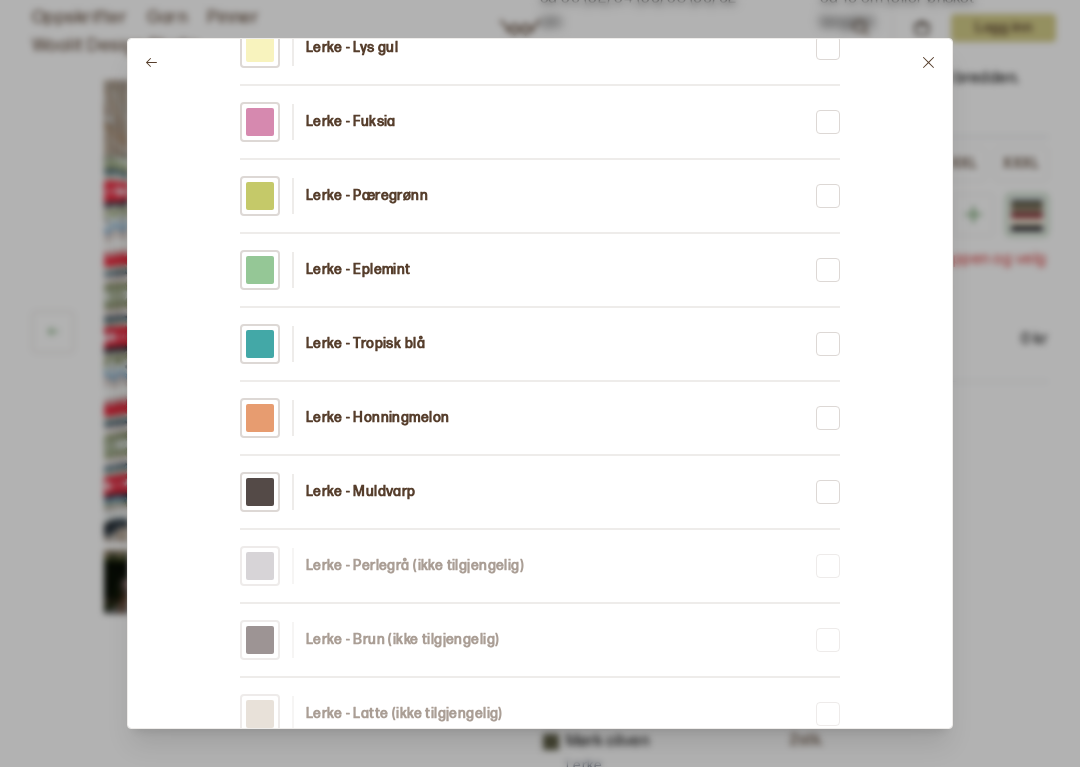 click on "Lerke - Muldvarp" at bounding box center [328, 492] 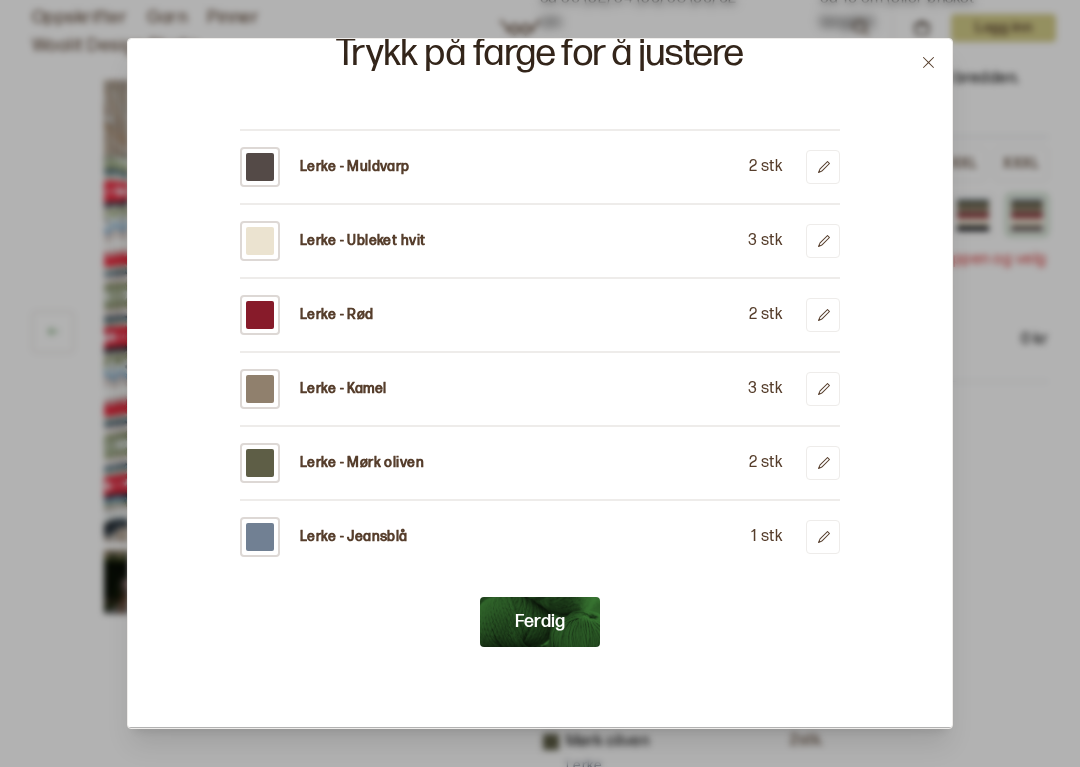 click on "Ferdig" at bounding box center [540, 622] 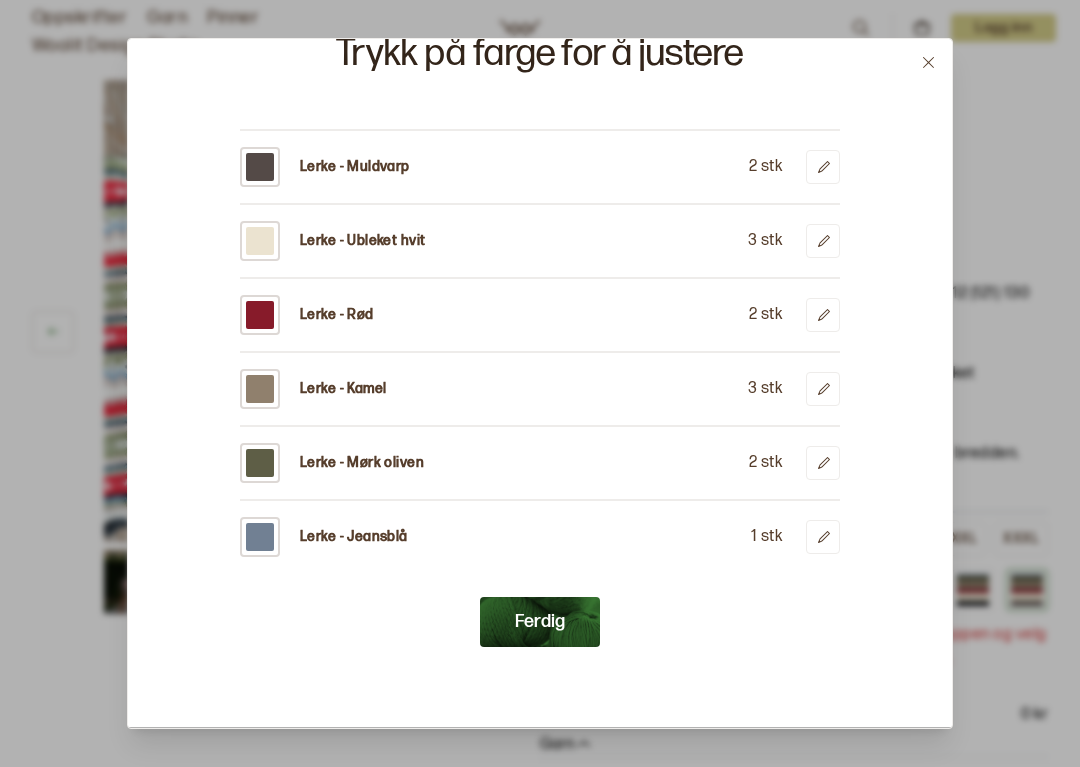 scroll, scrollTop: 375, scrollLeft: 0, axis: vertical 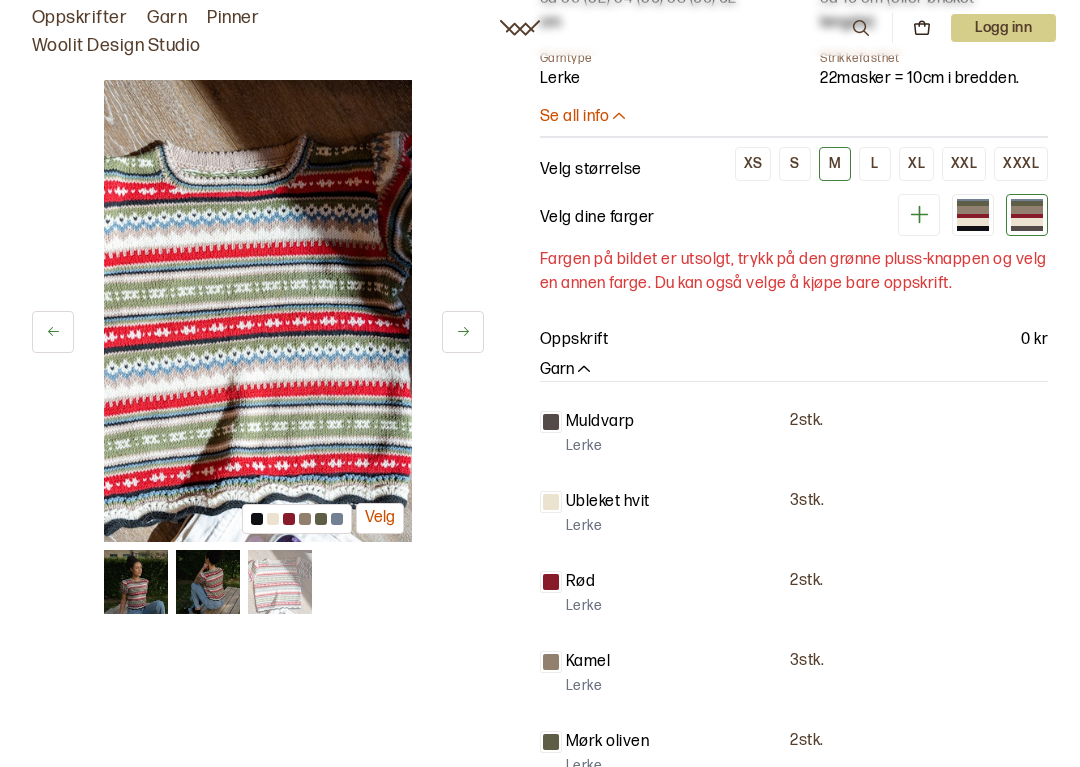 click on "Ubleket hvit" at bounding box center [608, 502] 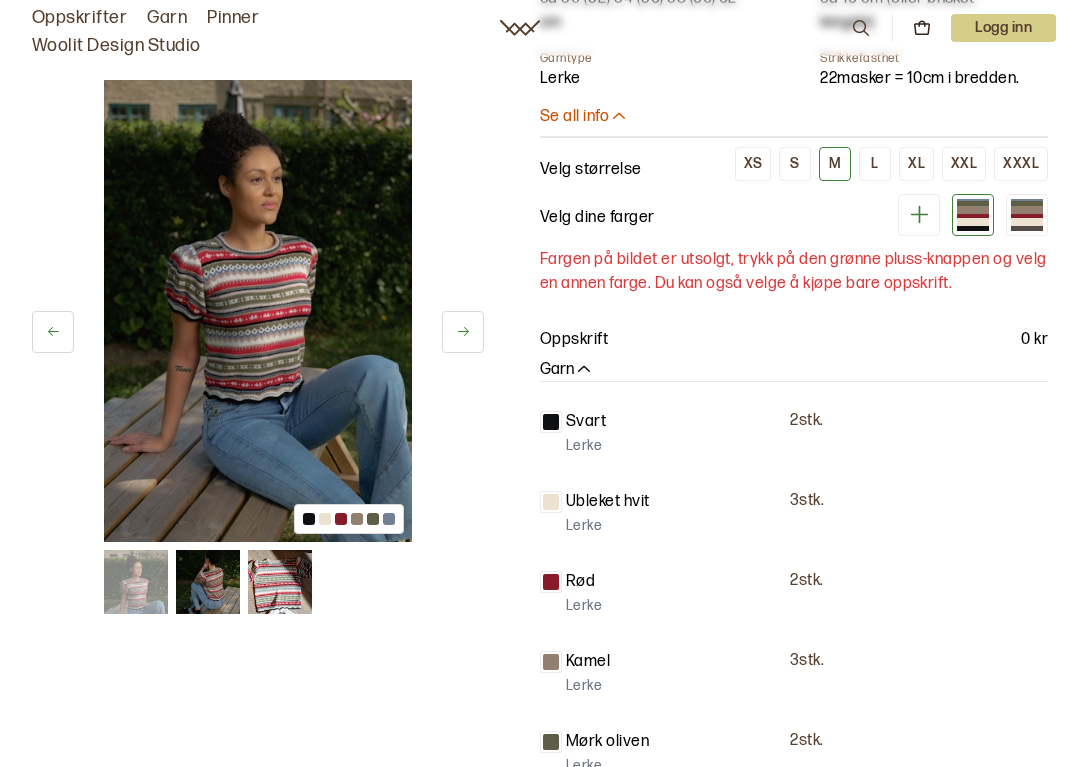 click on "Ubleket hvit" at bounding box center [608, 502] 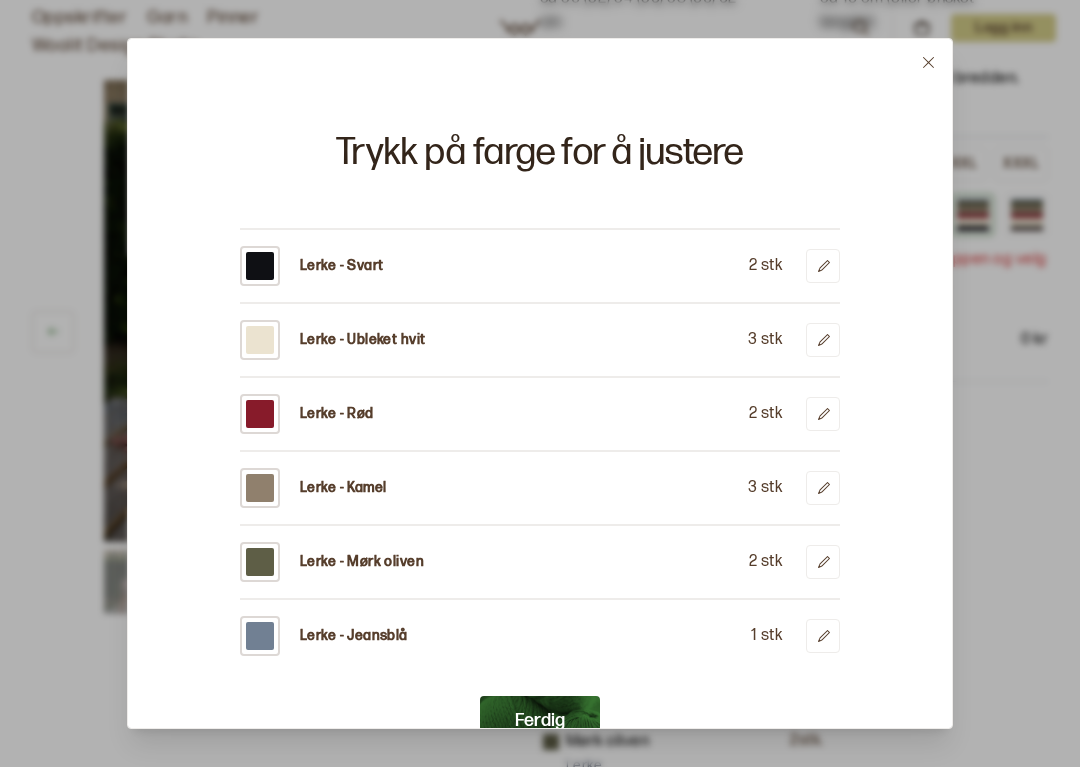 click on "Lerke - Ubleket hvit" at bounding box center [332, 340] 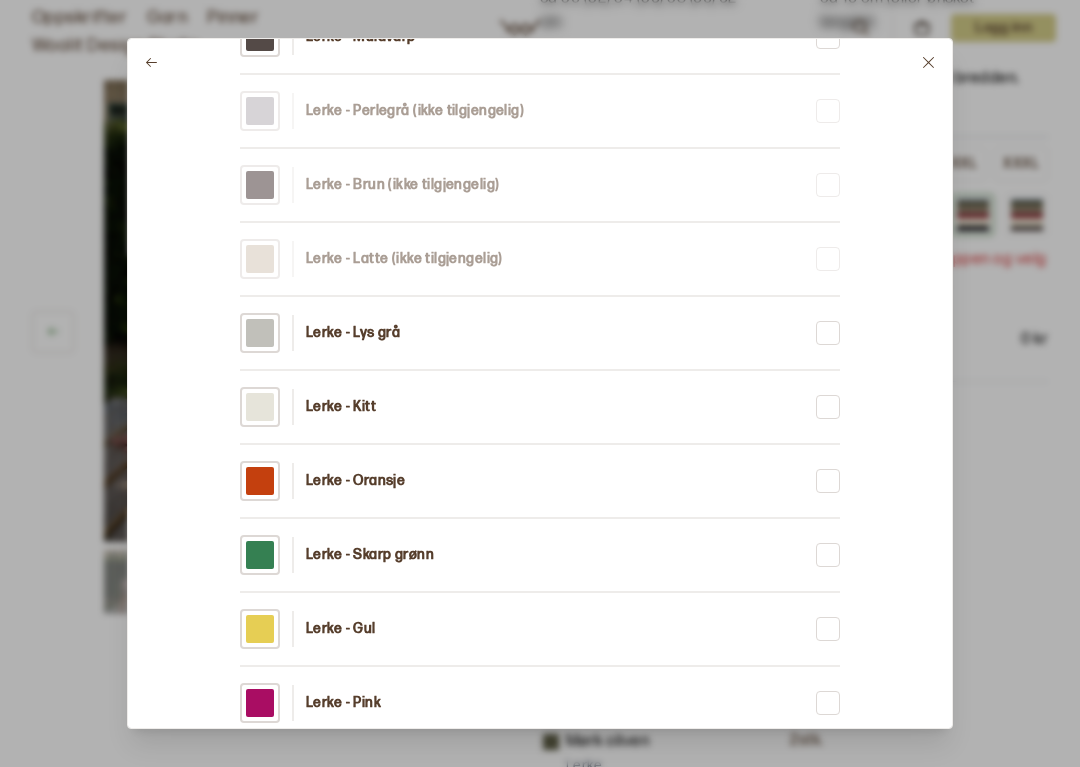 scroll, scrollTop: 676, scrollLeft: 0, axis: vertical 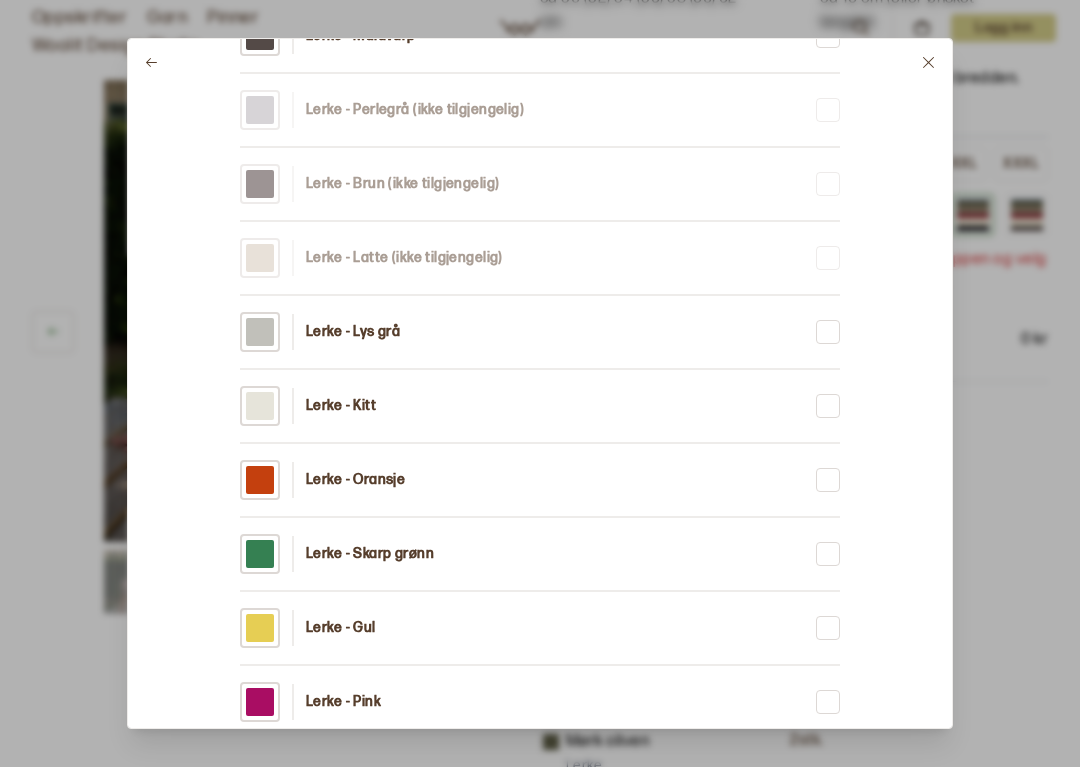 click at bounding box center (260, 332) 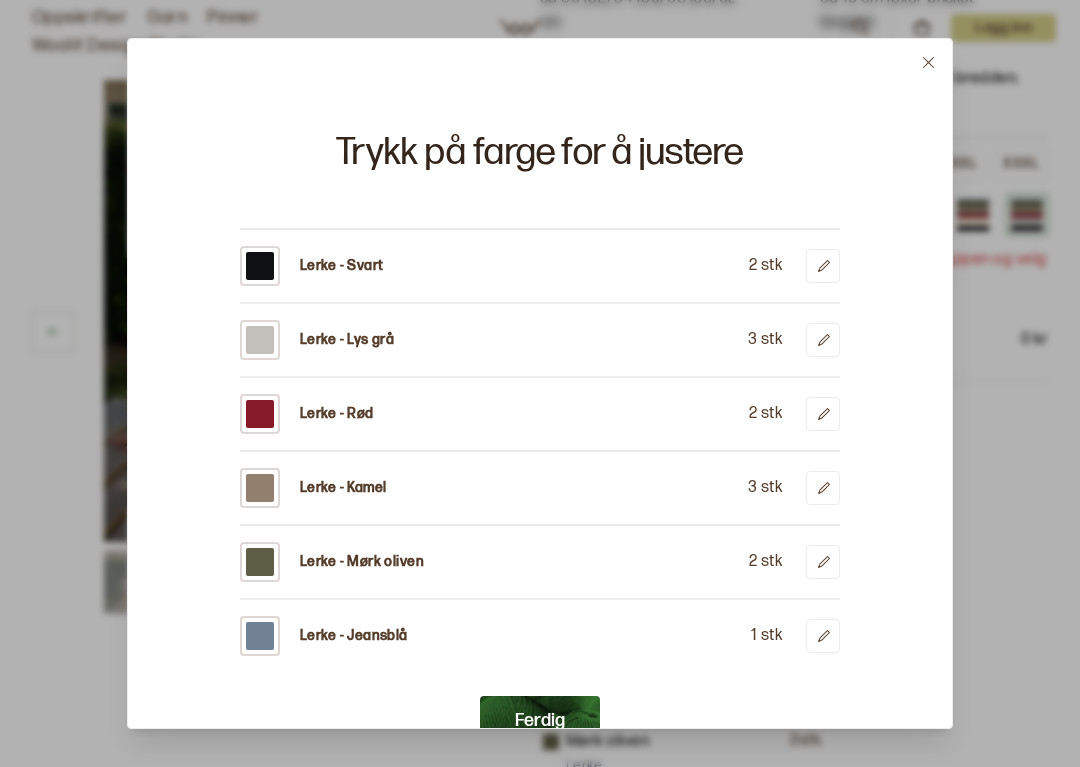 scroll, scrollTop: 0, scrollLeft: 0, axis: both 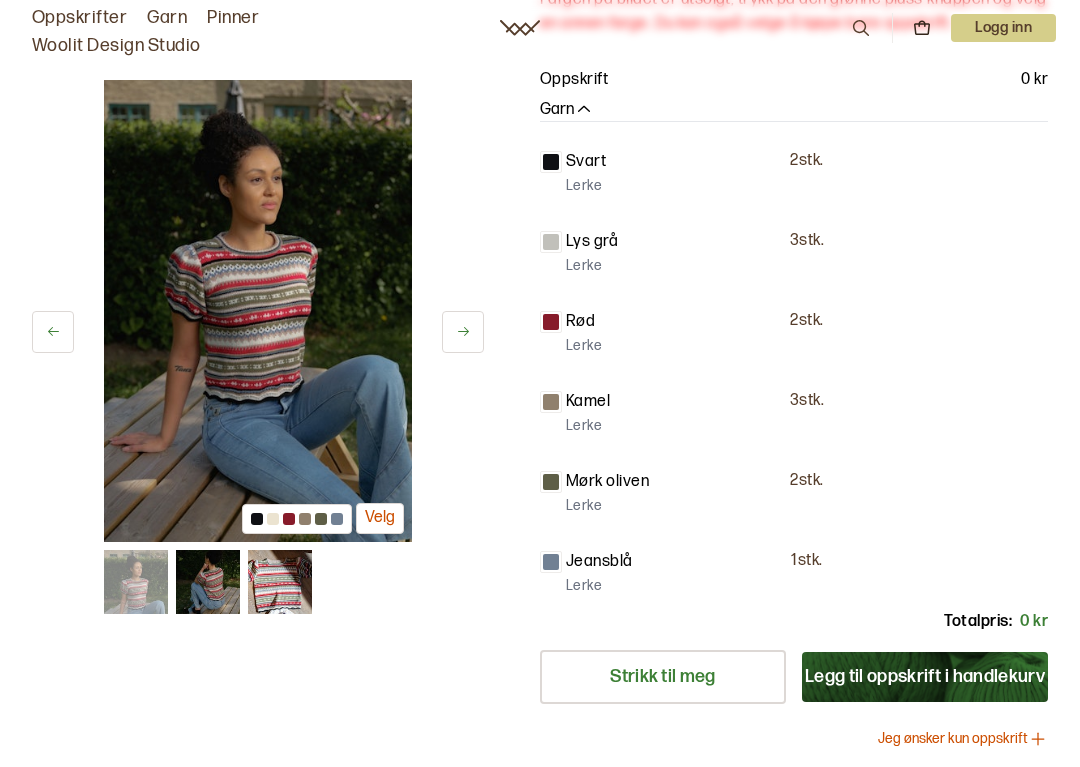 click on "Rød" at bounding box center [580, 322] 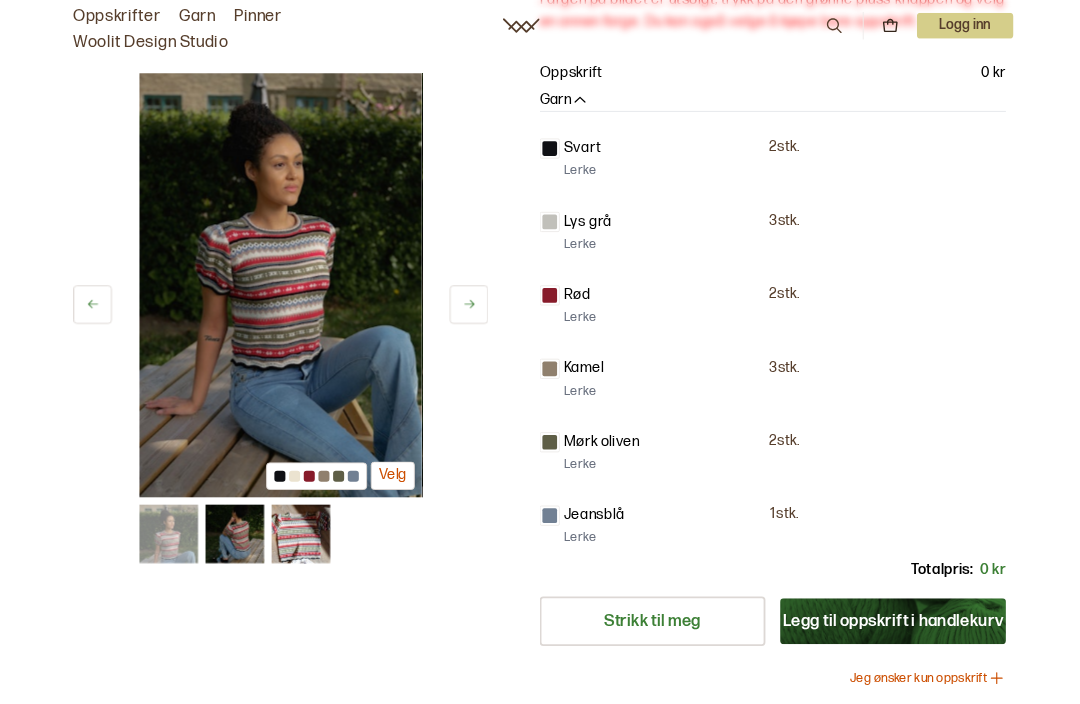 scroll, scrollTop: 432, scrollLeft: 0, axis: vertical 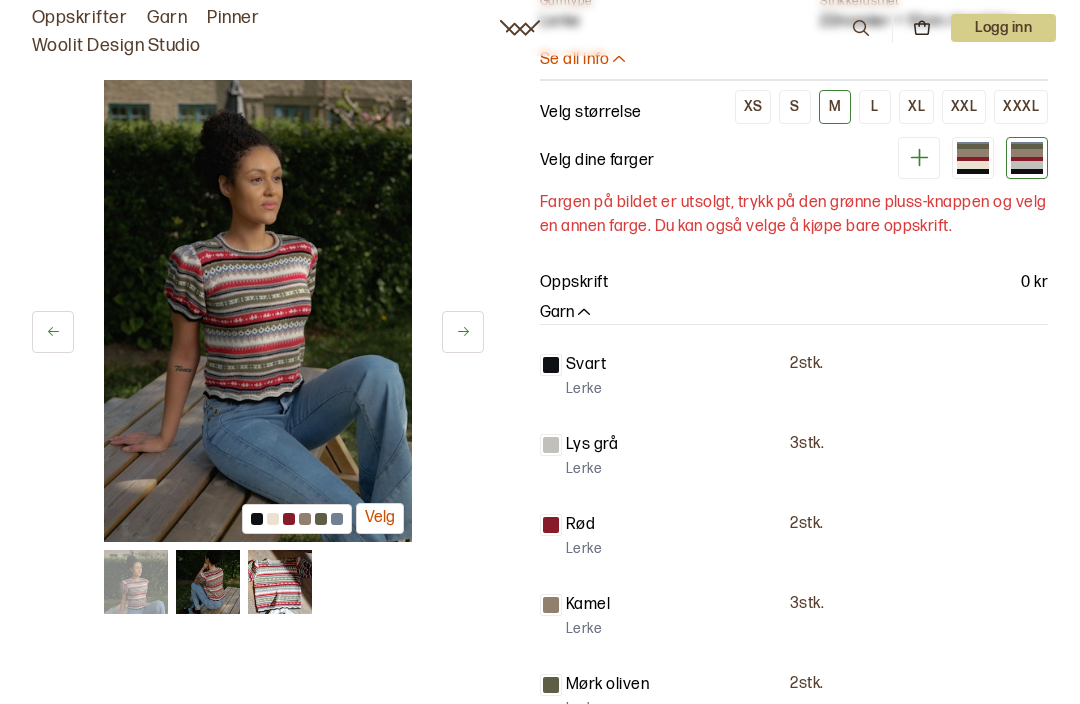click 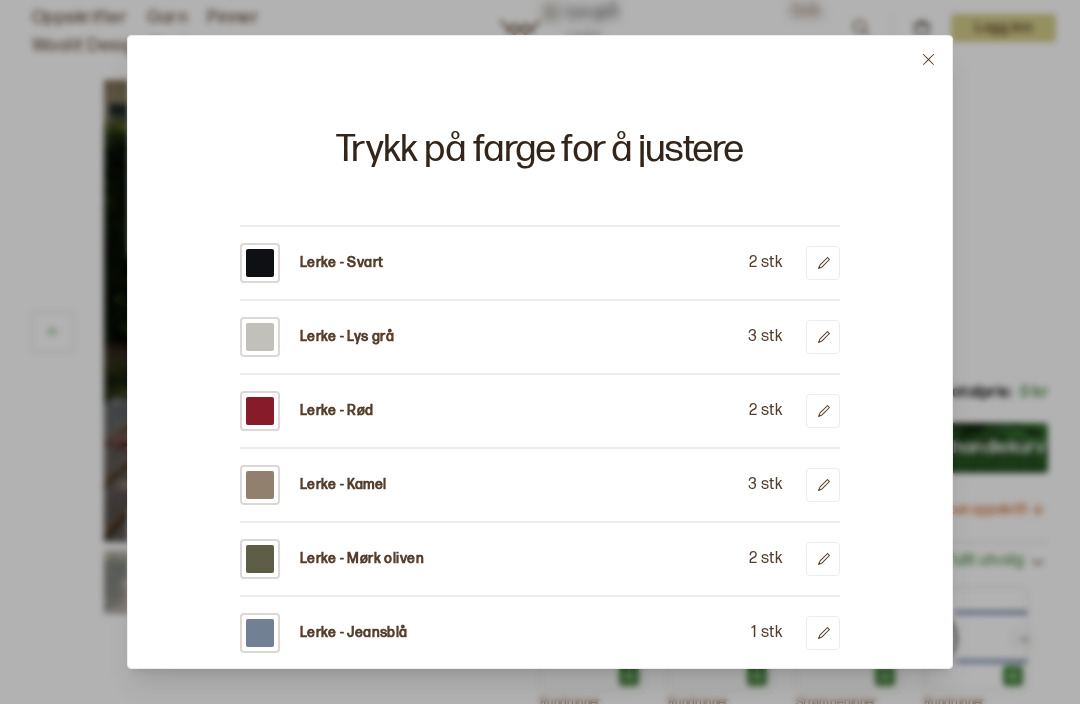 scroll, scrollTop: 0, scrollLeft: 0, axis: both 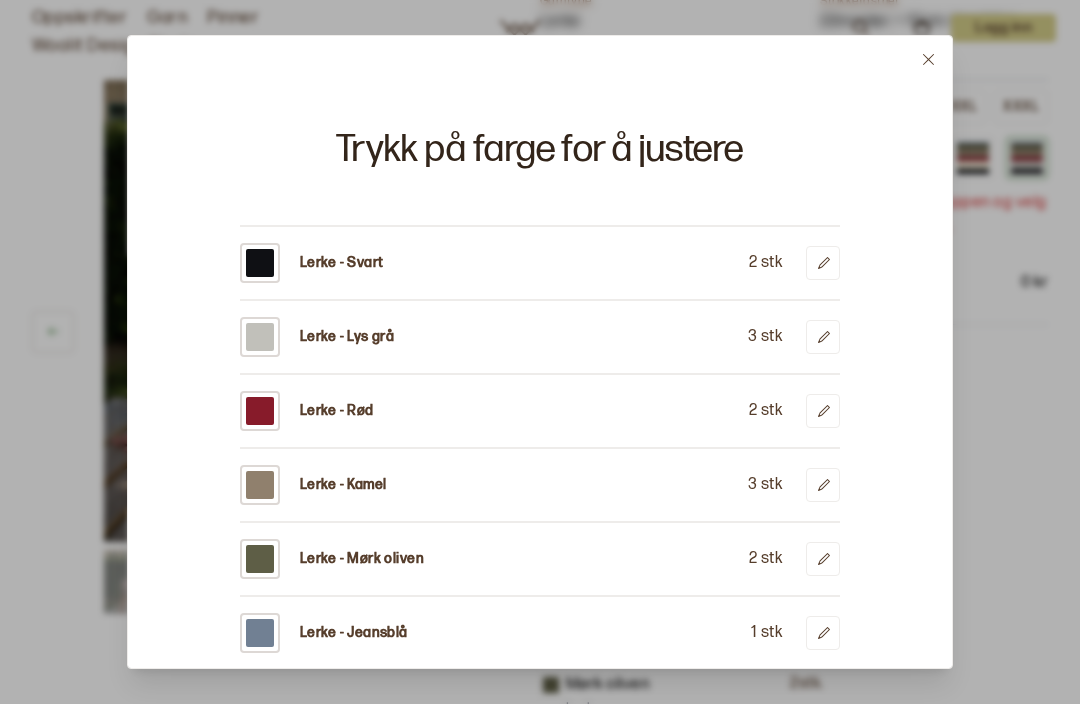 click on "Lerke - Rød" at bounding box center (307, 411) 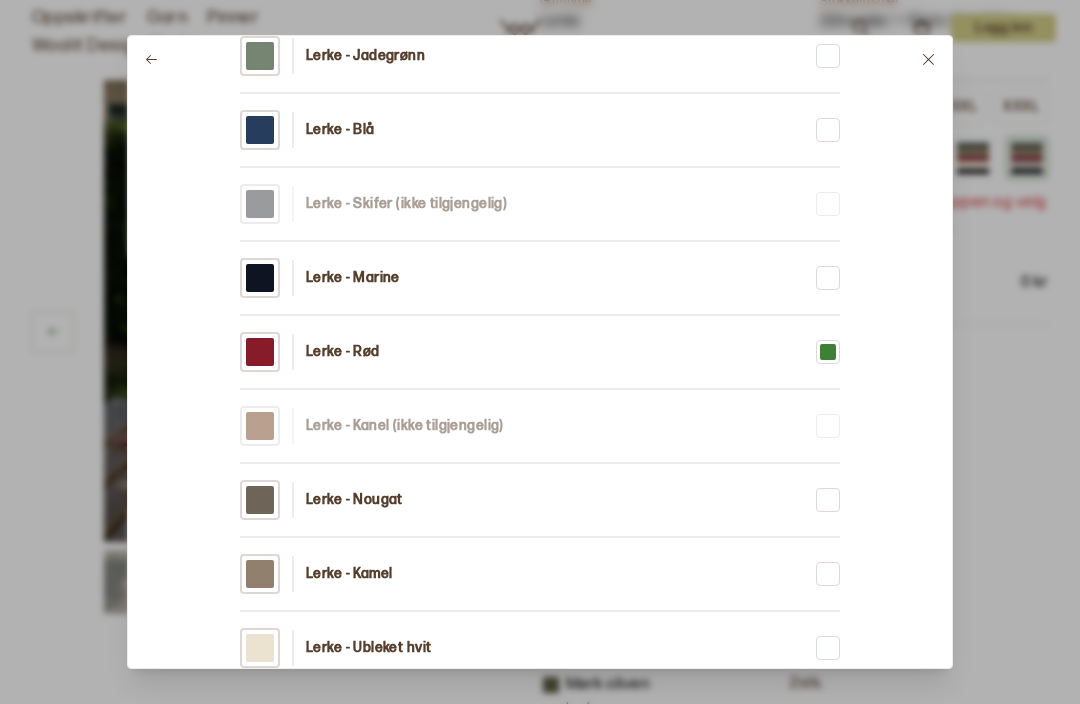 scroll, scrollTop: 3538, scrollLeft: 0, axis: vertical 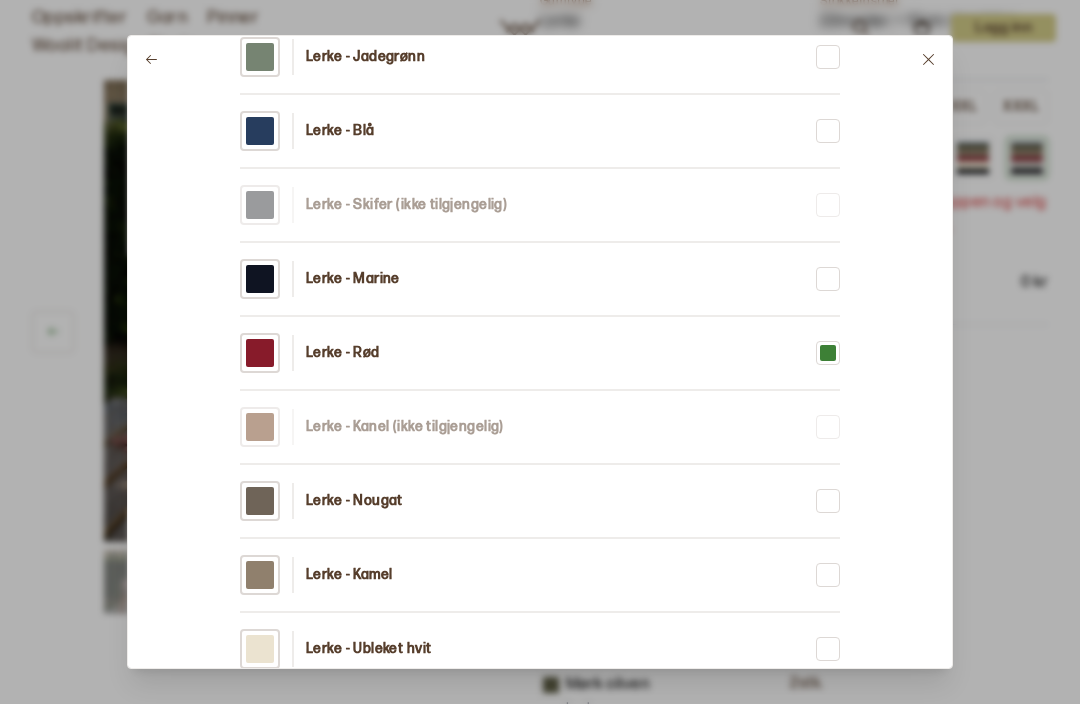 click at bounding box center [828, 353] 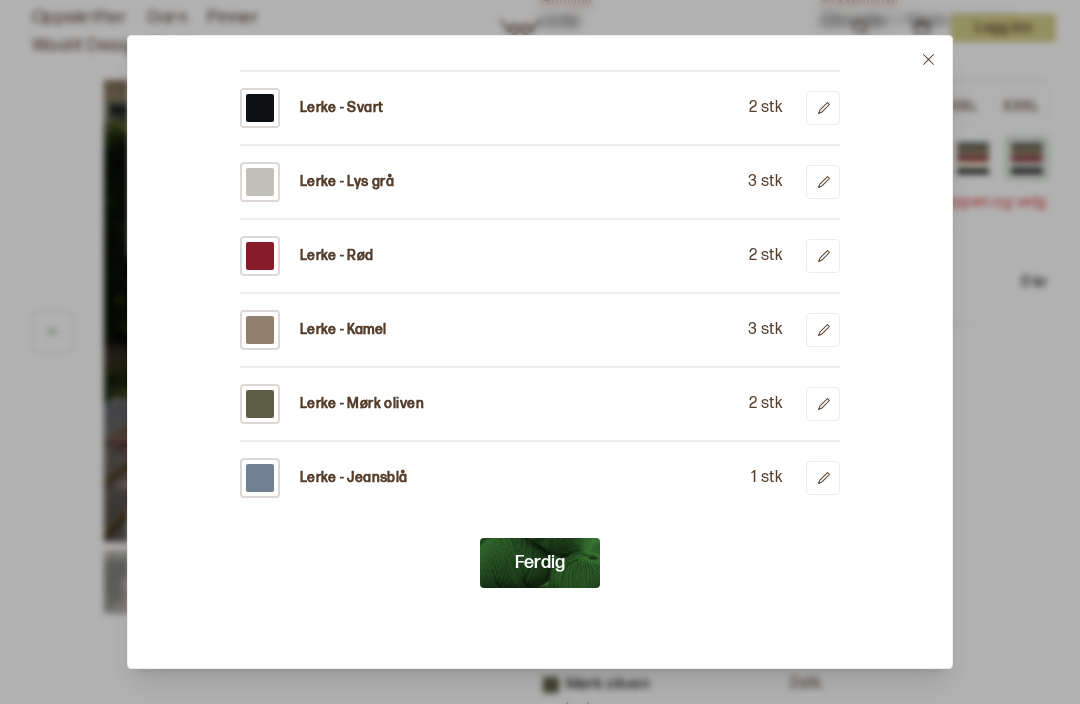 click at bounding box center [928, 59] 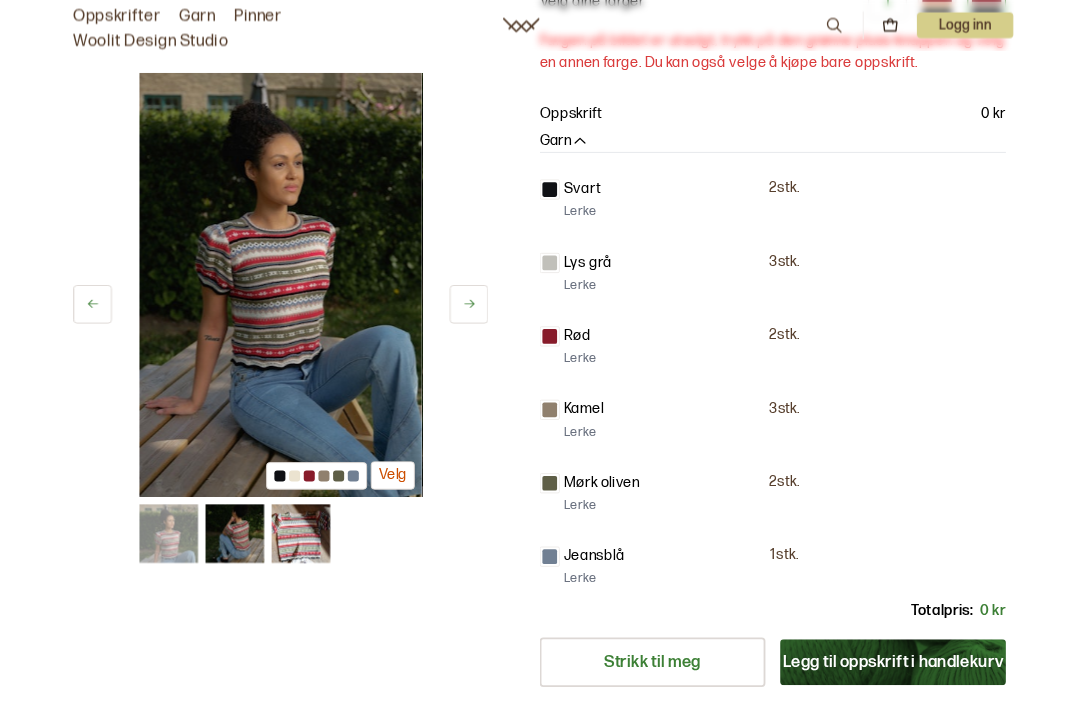 scroll, scrollTop: 382, scrollLeft: 0, axis: vertical 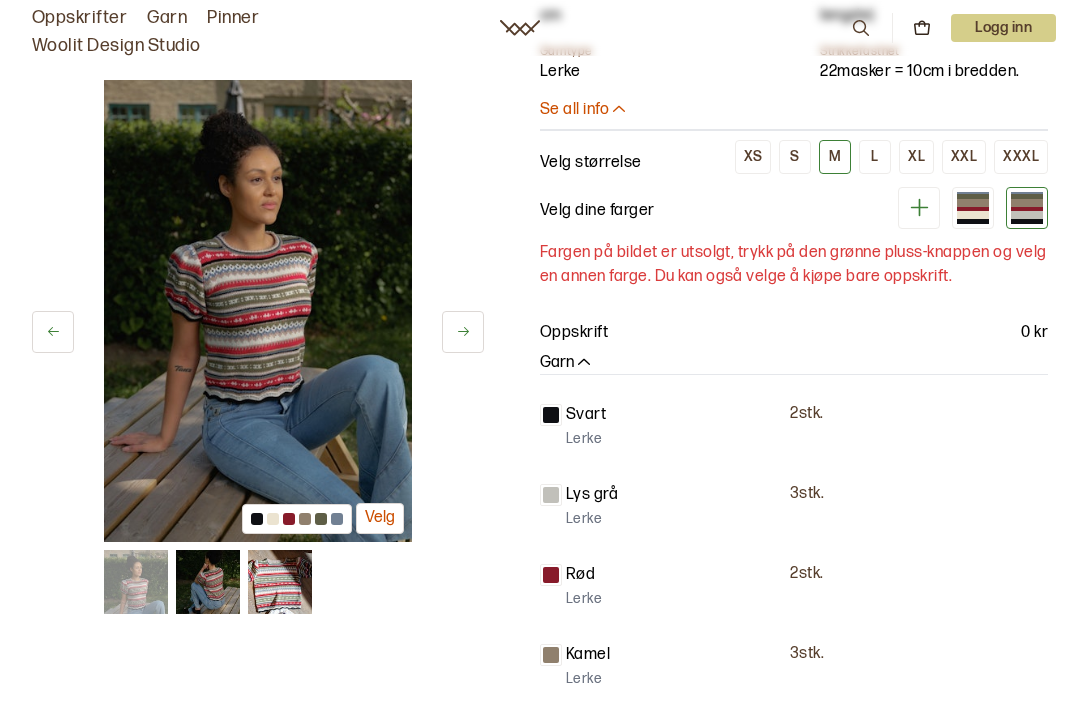 click 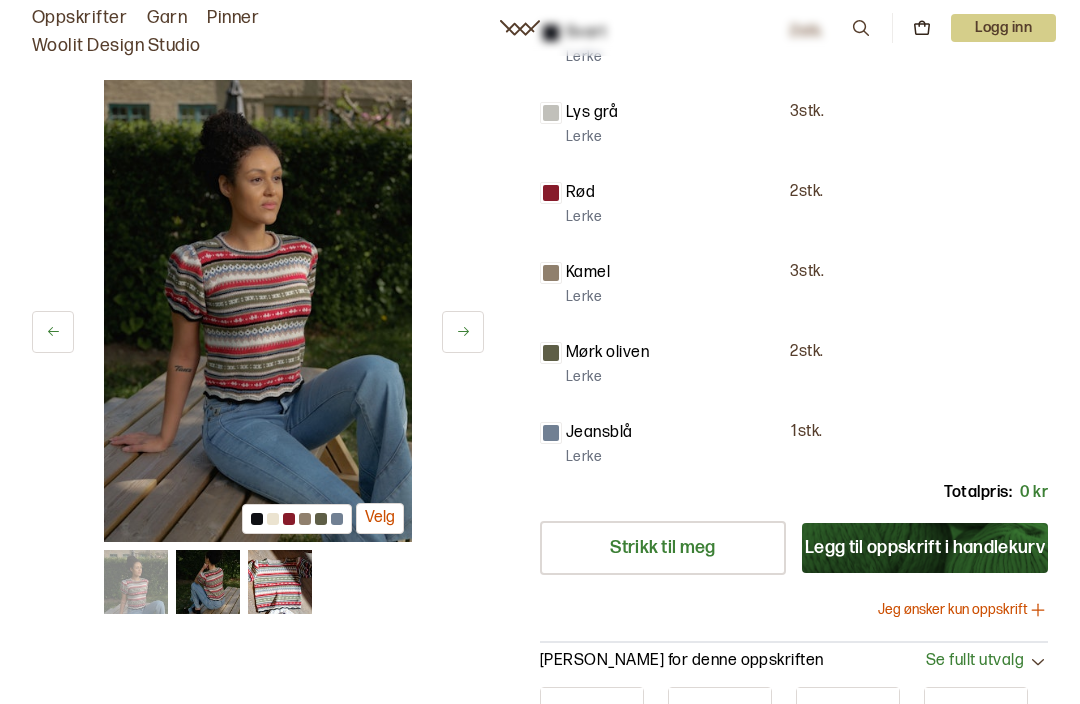 scroll, scrollTop: 0, scrollLeft: 0, axis: both 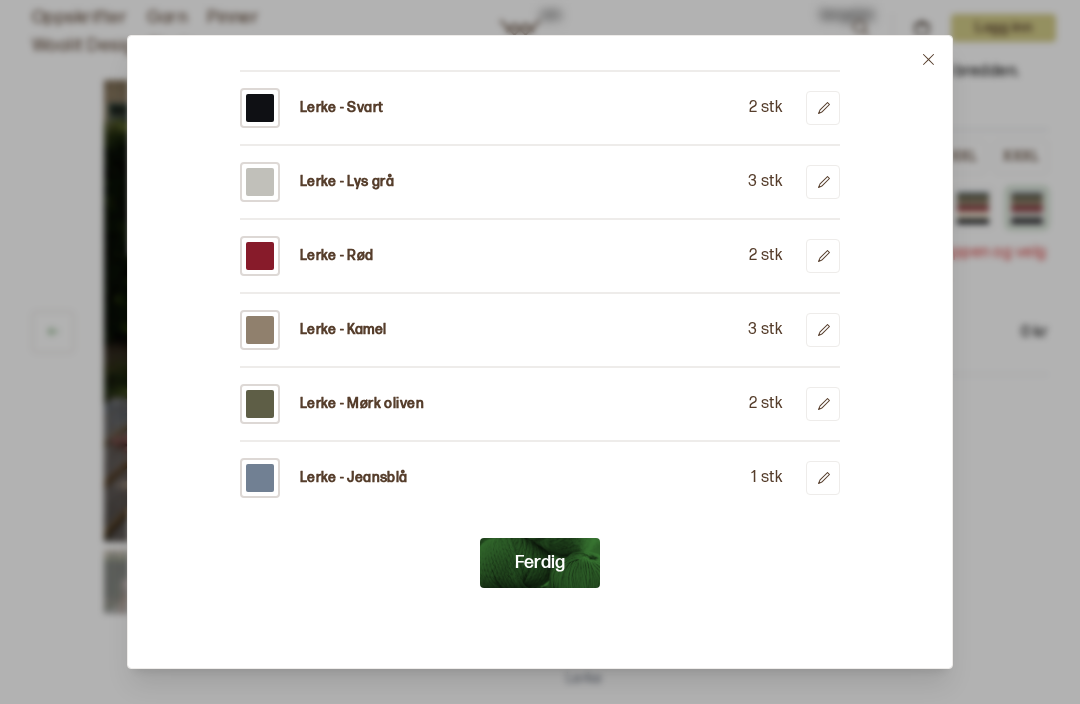 click on "Lerke - Kamel" at bounding box center (313, 330) 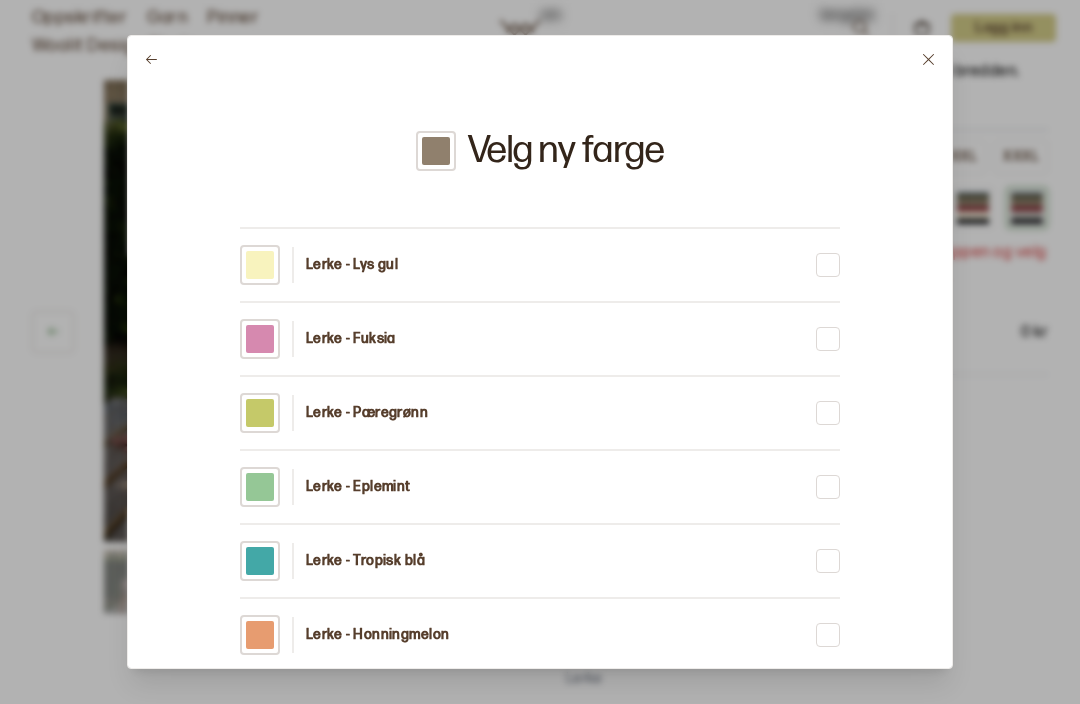 scroll, scrollTop: 0, scrollLeft: 0, axis: both 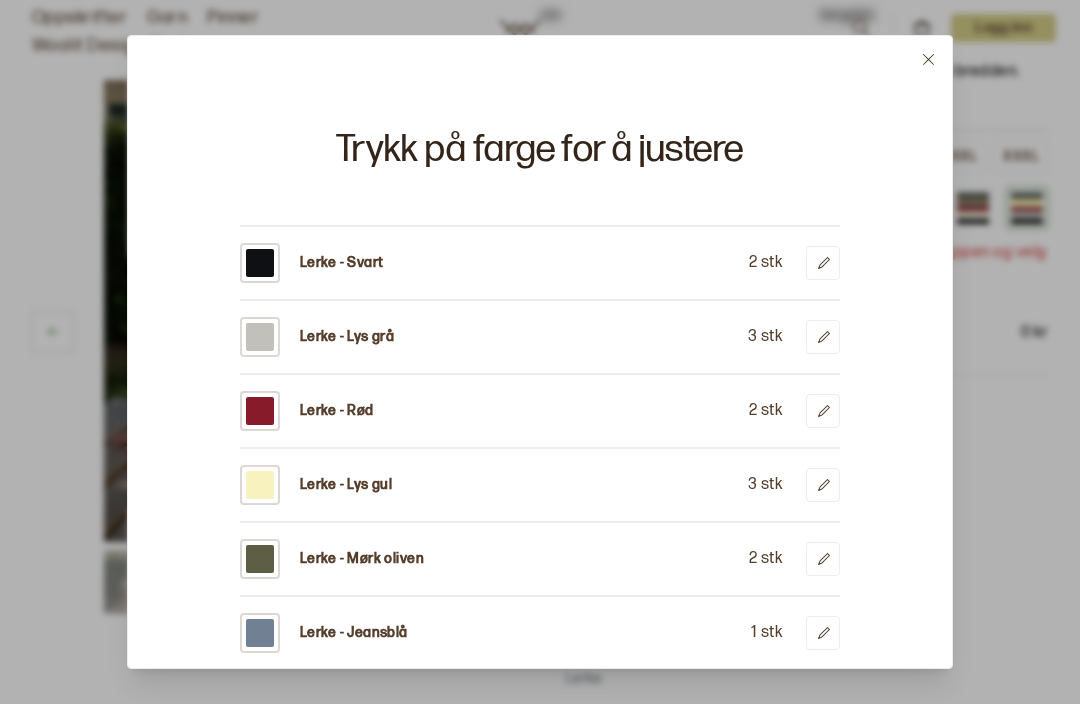 click at bounding box center (928, 59) 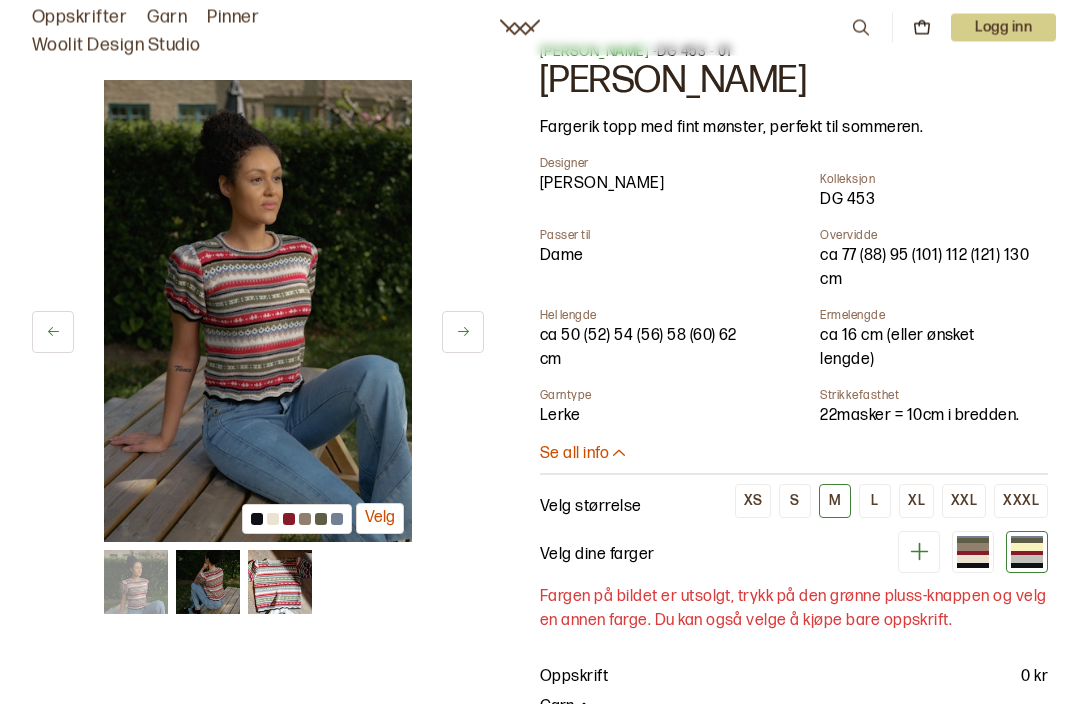 scroll, scrollTop: 0, scrollLeft: 0, axis: both 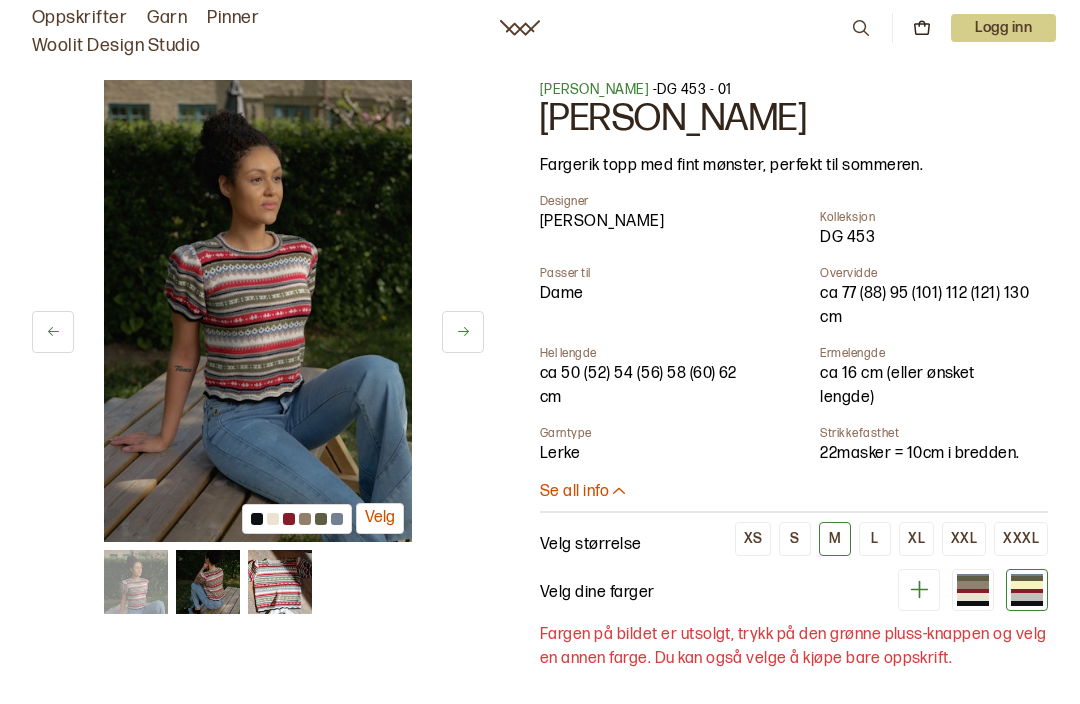 click at bounding box center (973, 596) 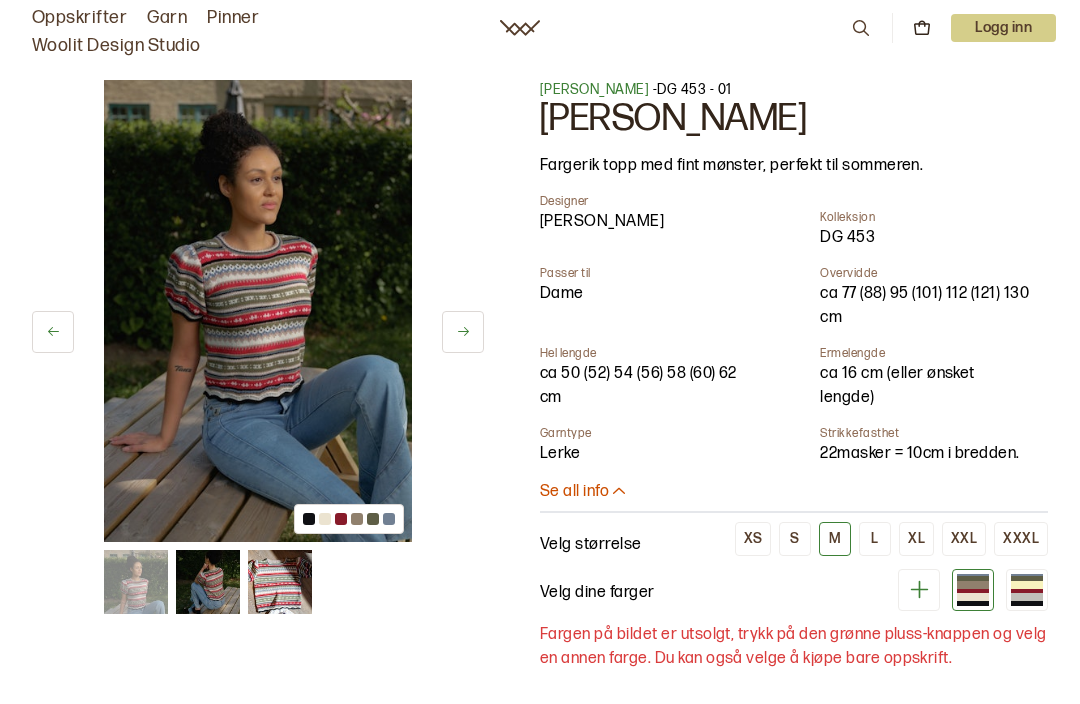 click at bounding box center (1027, 584) 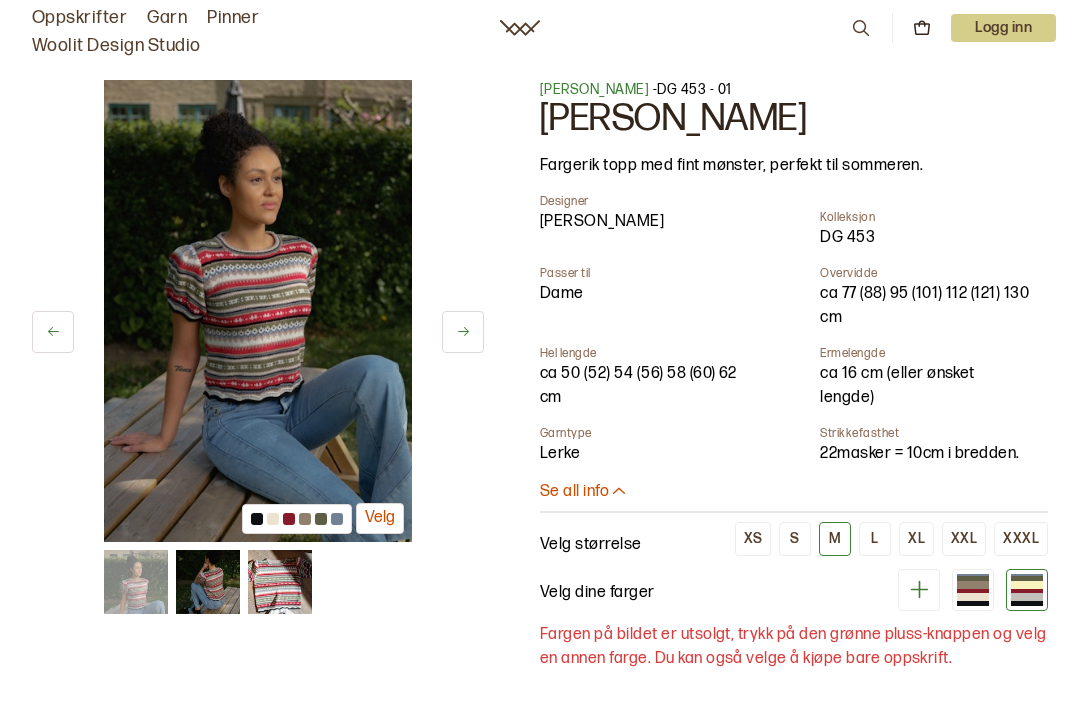 click at bounding box center (973, 591) 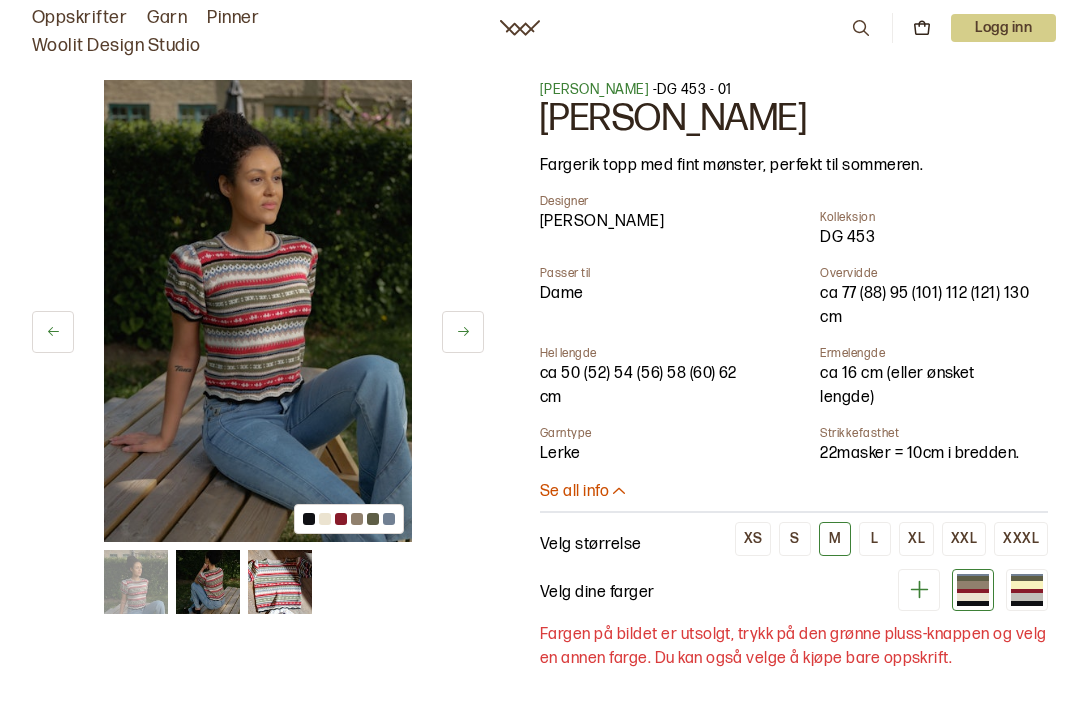click at bounding box center [1027, 596] 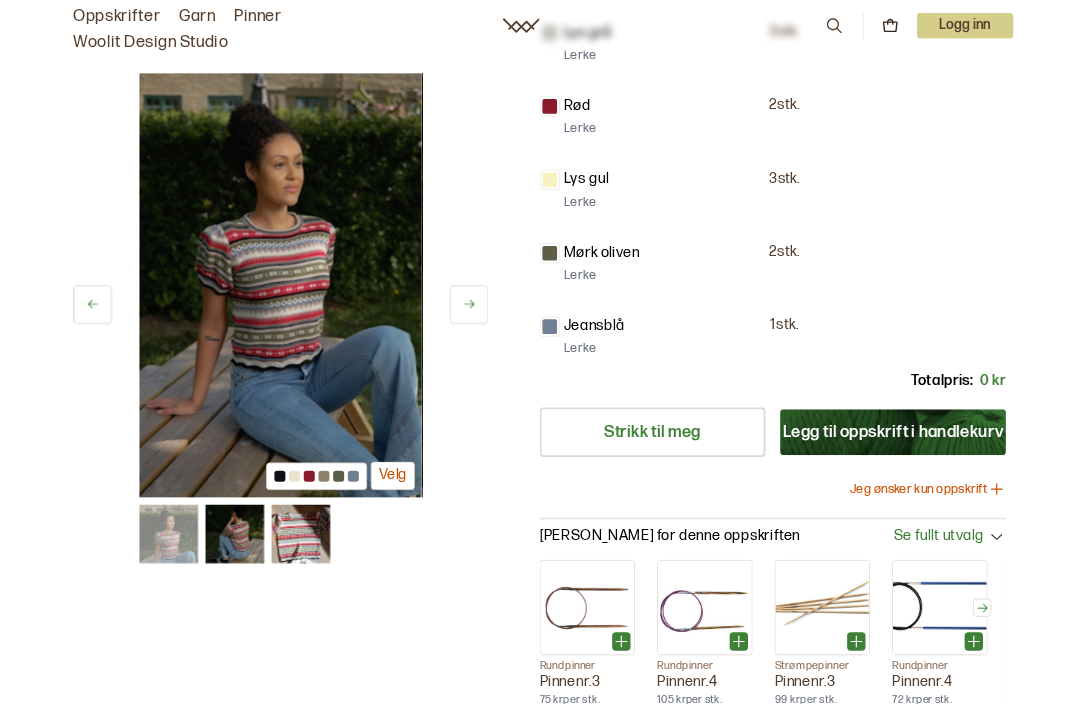 scroll, scrollTop: 811, scrollLeft: 0, axis: vertical 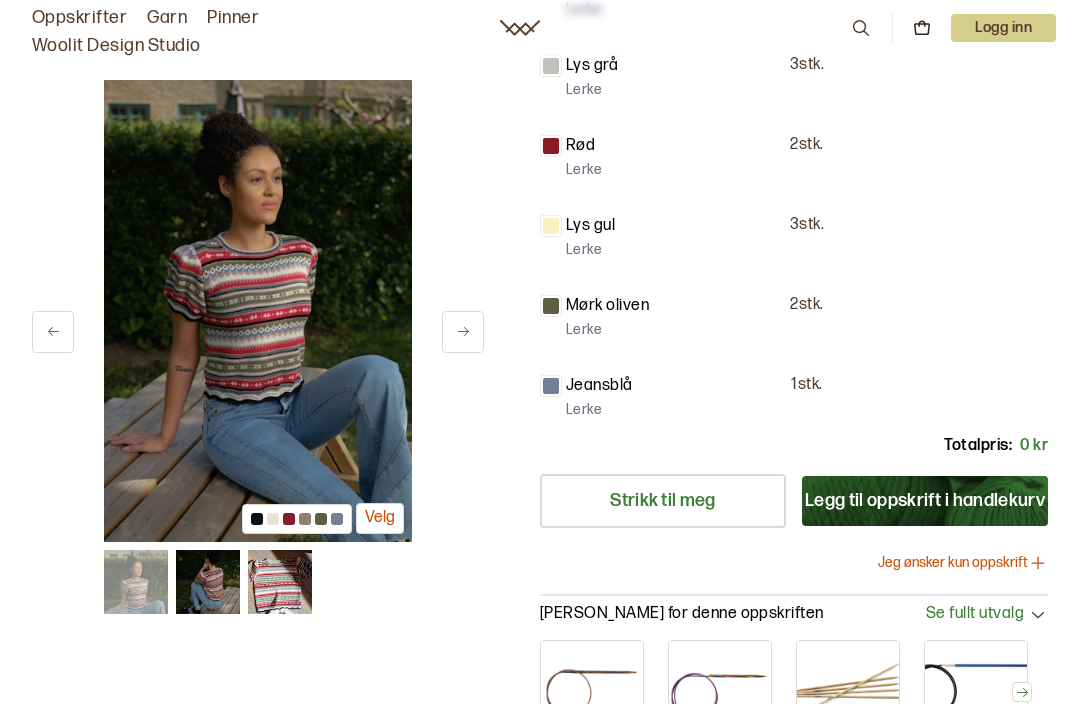 click on "Strikk til meg" at bounding box center [663, 501] 